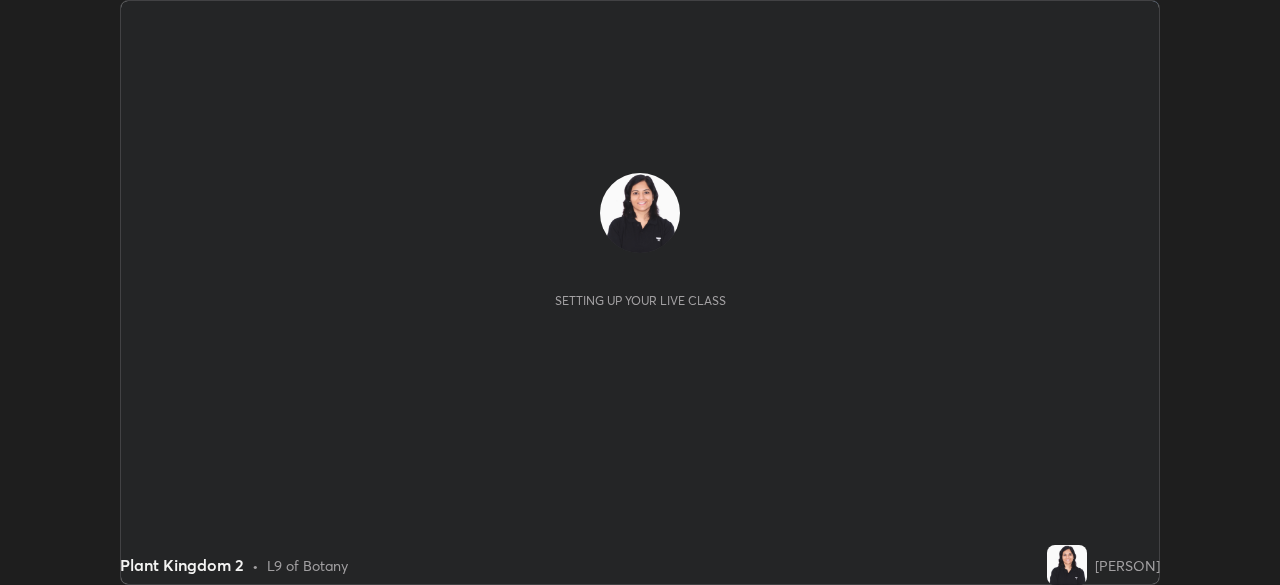 scroll, scrollTop: 0, scrollLeft: 0, axis: both 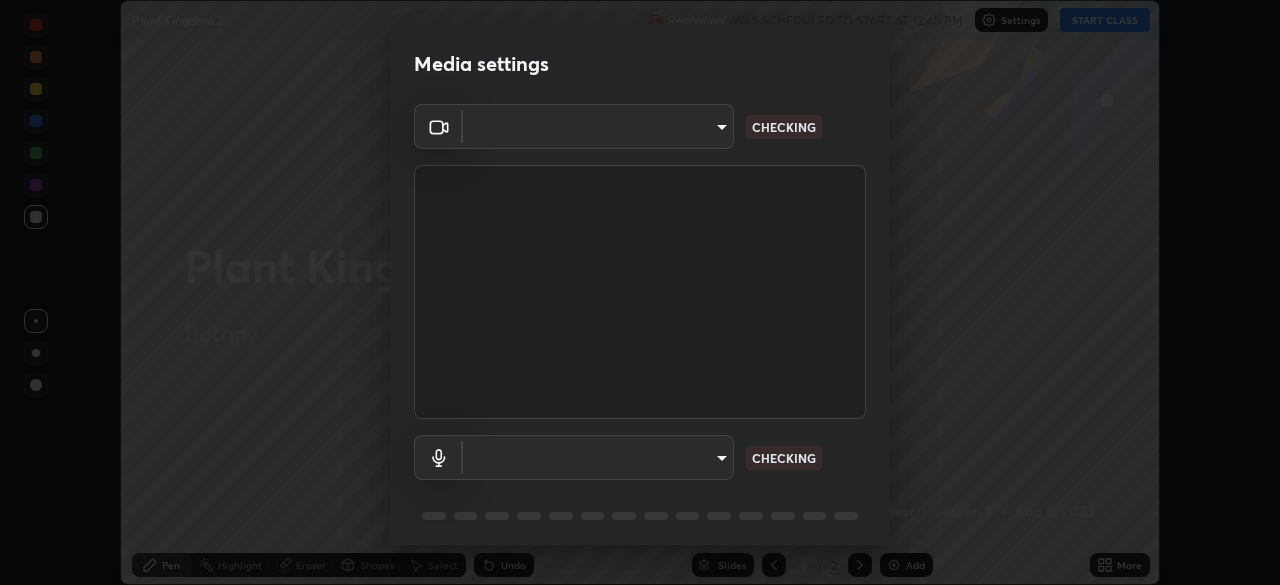type on "0a1d79d661a64fddf9c7d5b4cd35eaf601090247fd107eb5253fa8bc11dd5ba6" 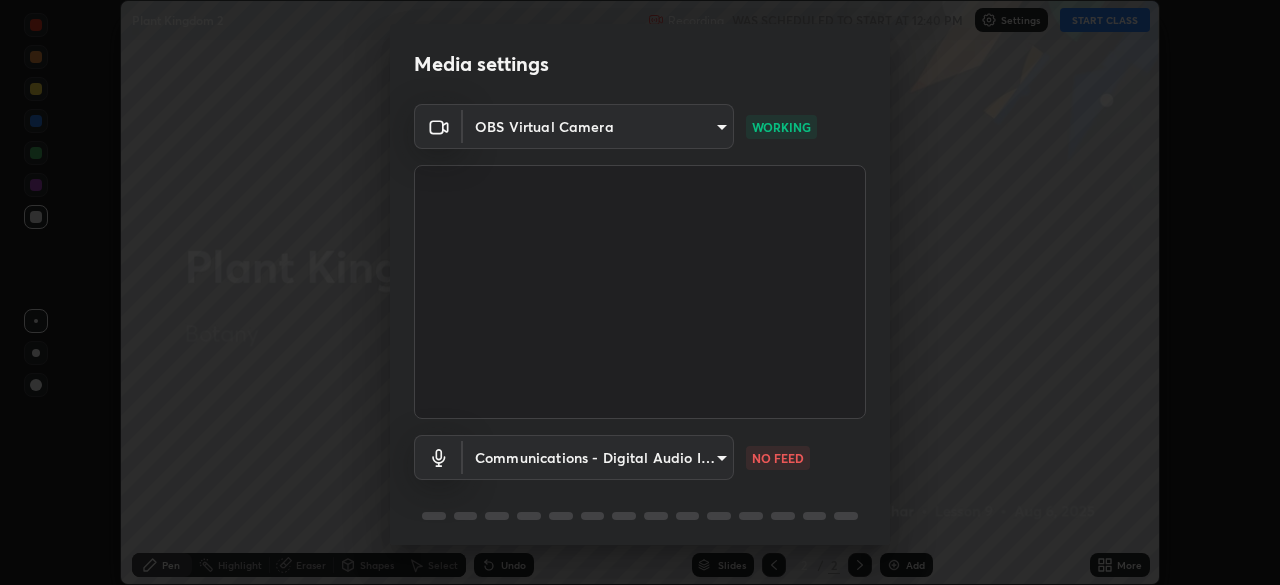 scroll, scrollTop: 71, scrollLeft: 0, axis: vertical 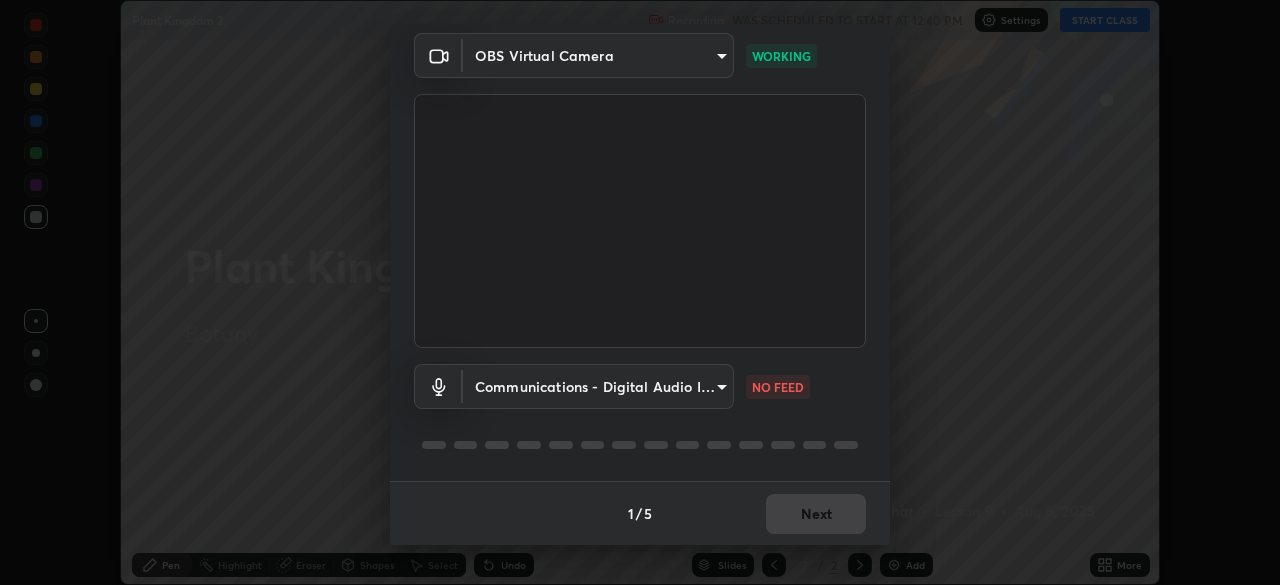click on "Erase all Plant Kingdom 2 Recording WAS SCHEDULED TO START AT  12:40 PM Settings START CLASS Setting up your live class Plant Kingdom 2 • L9 of Botany [PERSON] Pen Highlight Eraser Shapes Select Undo Slides 2 / 2 Add More No doubts shared Encourage your learners to ask a doubt for better clarity Report an issue Reason for reporting Buffering Chat not working Audio - Video sync issue Educator video quality low ​ Attach an image Report Media settings OBS Virtual Camera 0a1d79d661a64fddf9c7d5b4cd35eaf601090247fd107eb5253fa8bc11dd5ba6 WORKING Communications - Digital Audio Interface (3- Cam Link 4K) communications NO FEED 1 / 5 Next" at bounding box center (640, 292) 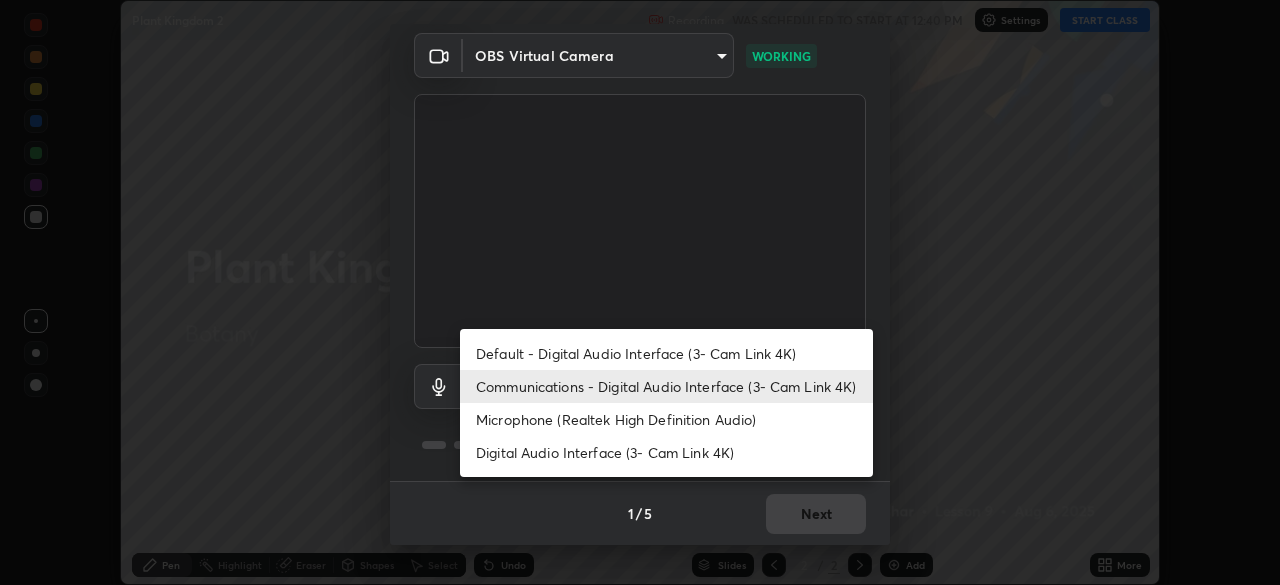 click on "Microphone (Realtek High Definition Audio)" at bounding box center (666, 419) 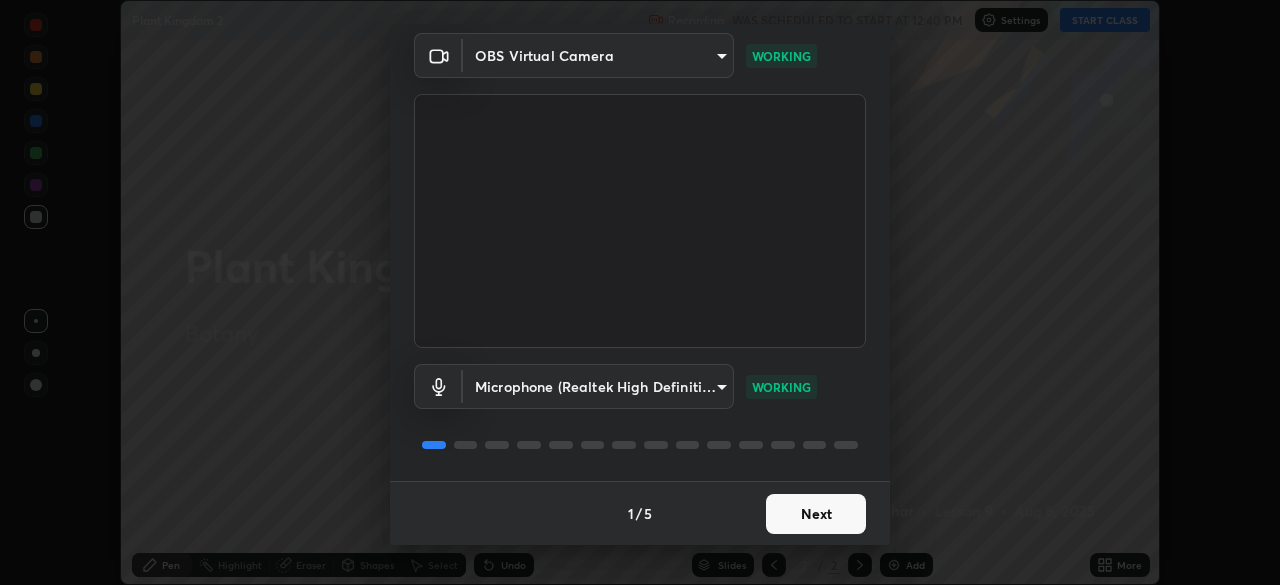click on "Next" at bounding box center [816, 514] 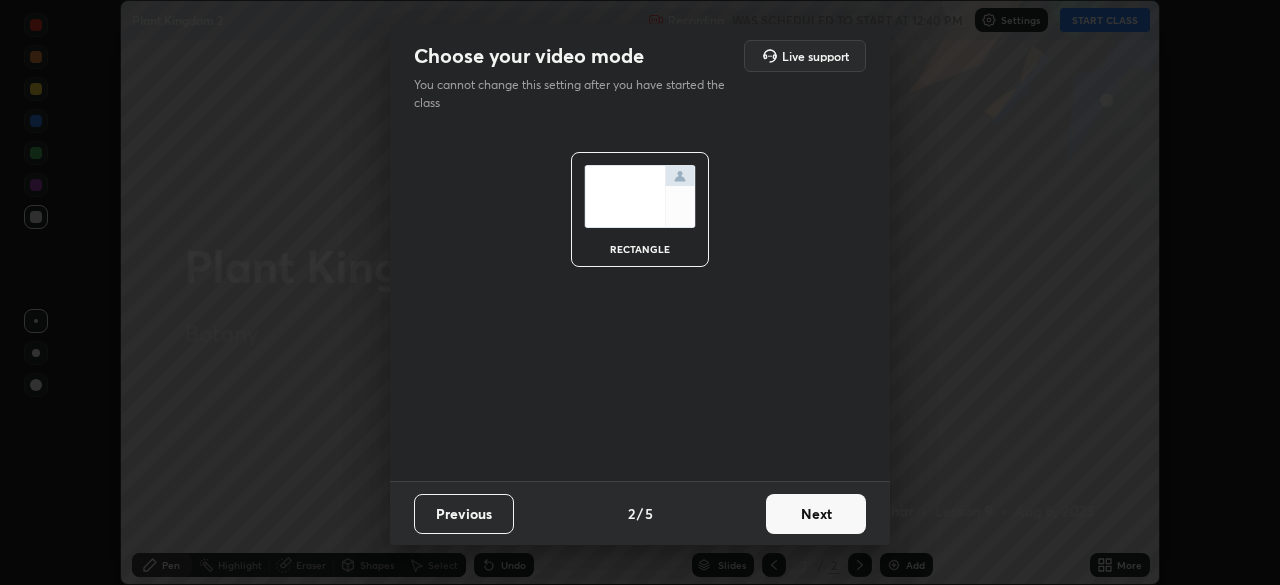 scroll, scrollTop: 0, scrollLeft: 0, axis: both 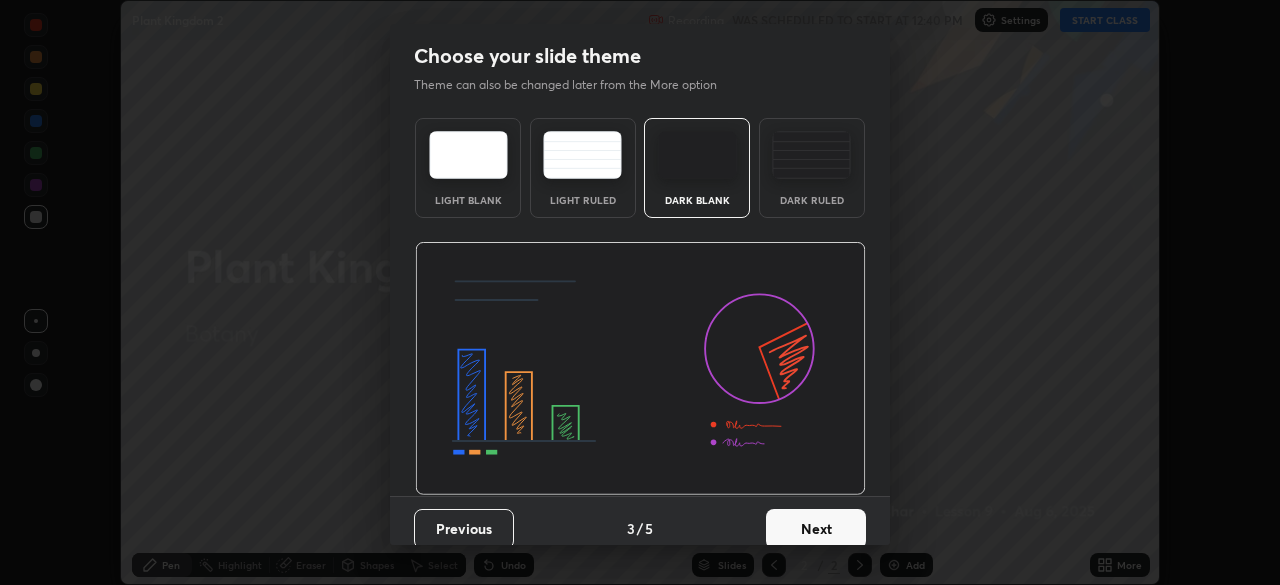 click on "Next" at bounding box center [816, 529] 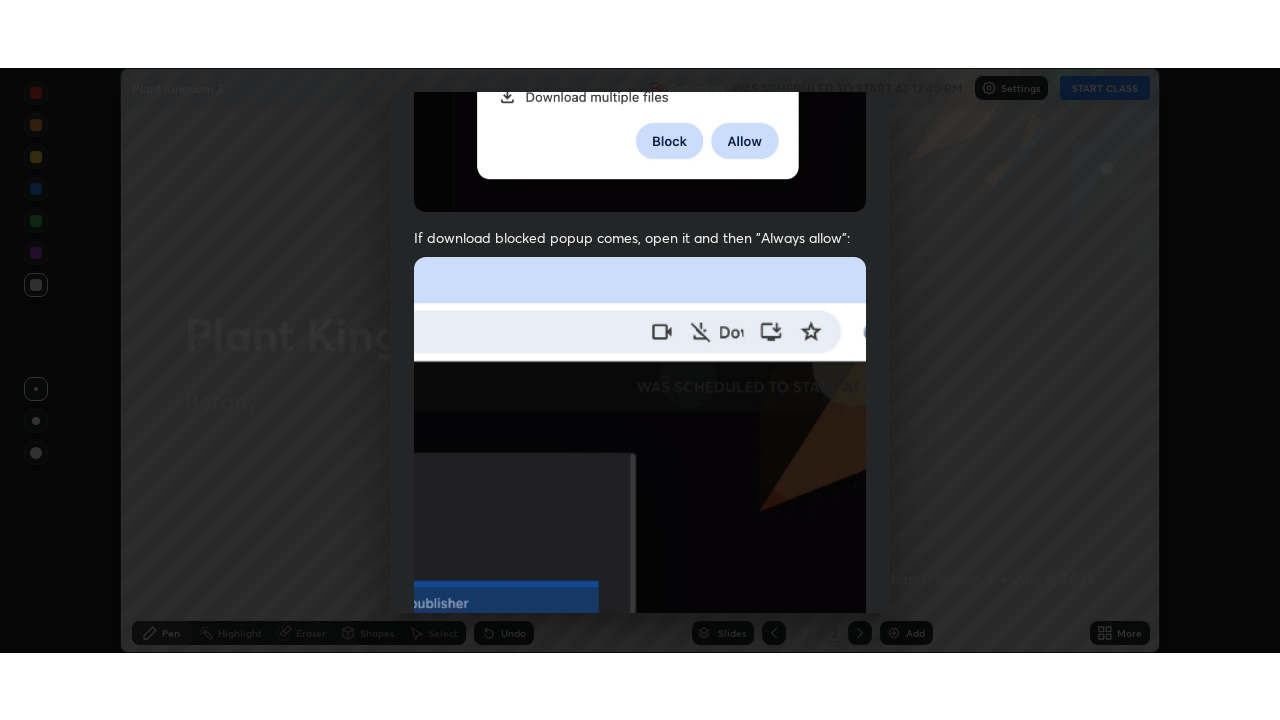 scroll, scrollTop: 479, scrollLeft: 0, axis: vertical 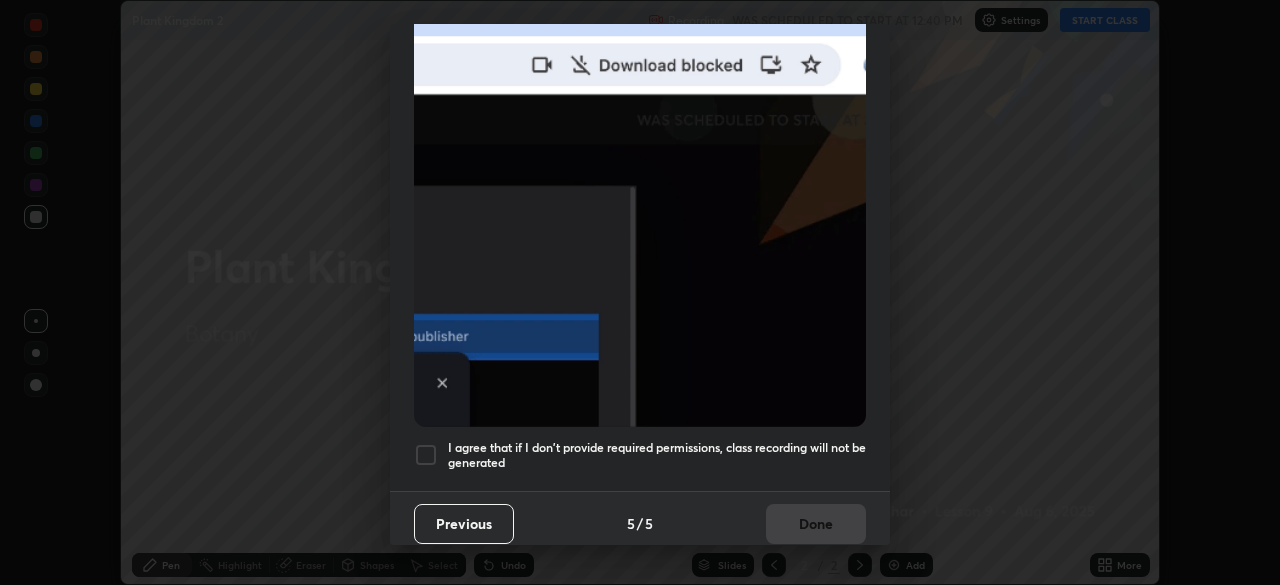 click on "I agree that if I don't provide required permissions, class recording will not be generated" at bounding box center (657, 455) 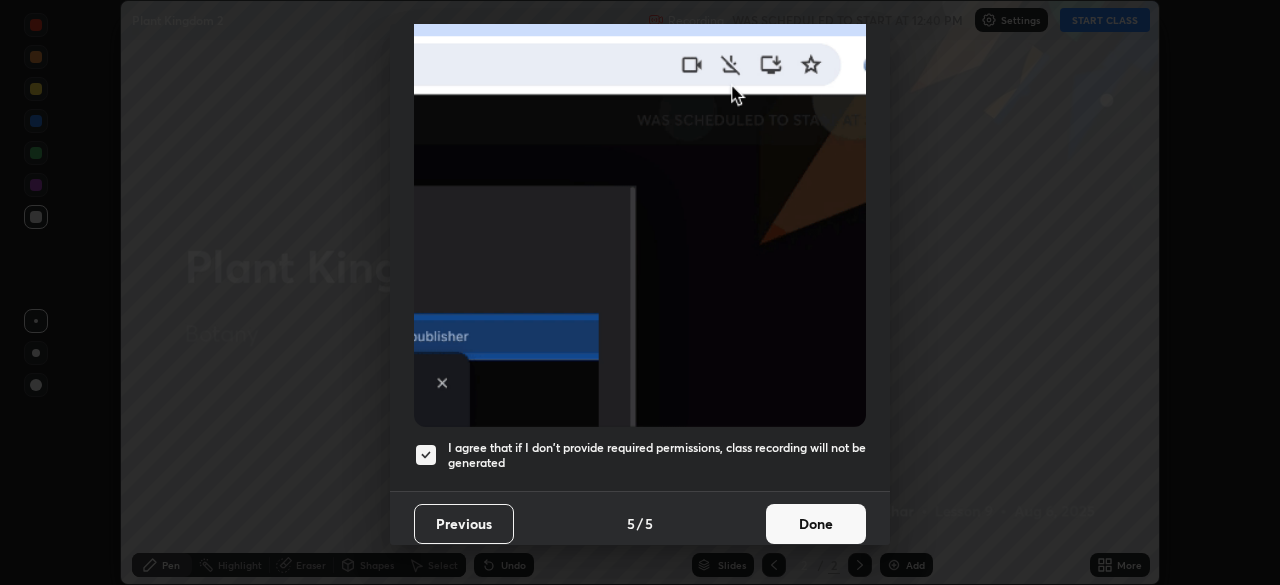 click on "Done" at bounding box center [816, 524] 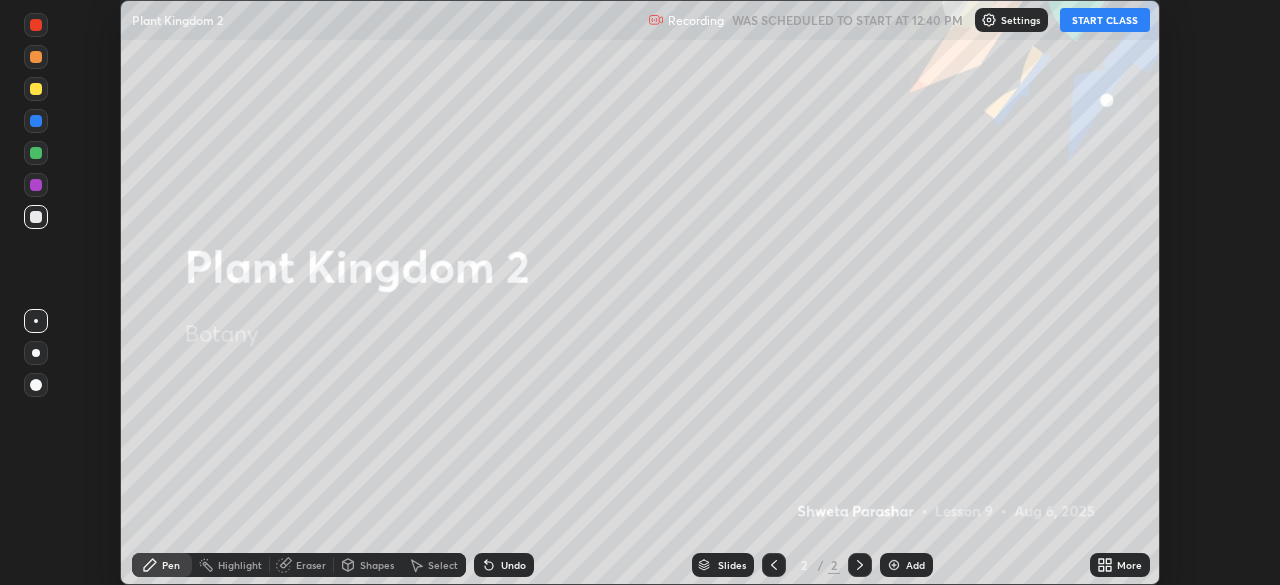 click on "START CLASS" at bounding box center (1105, 20) 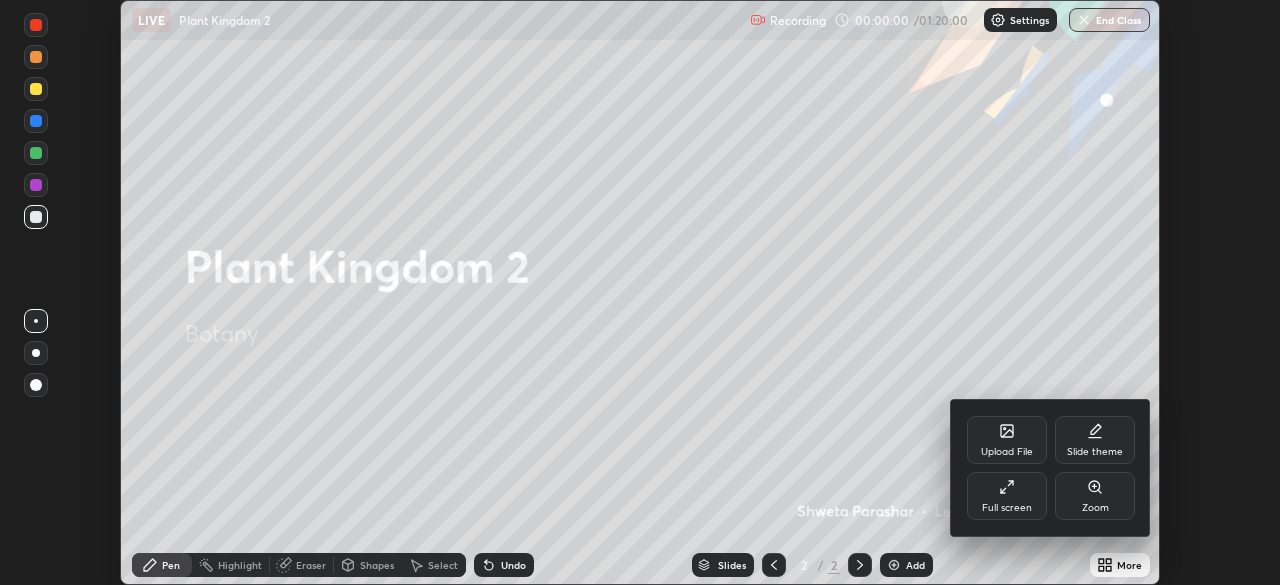 click 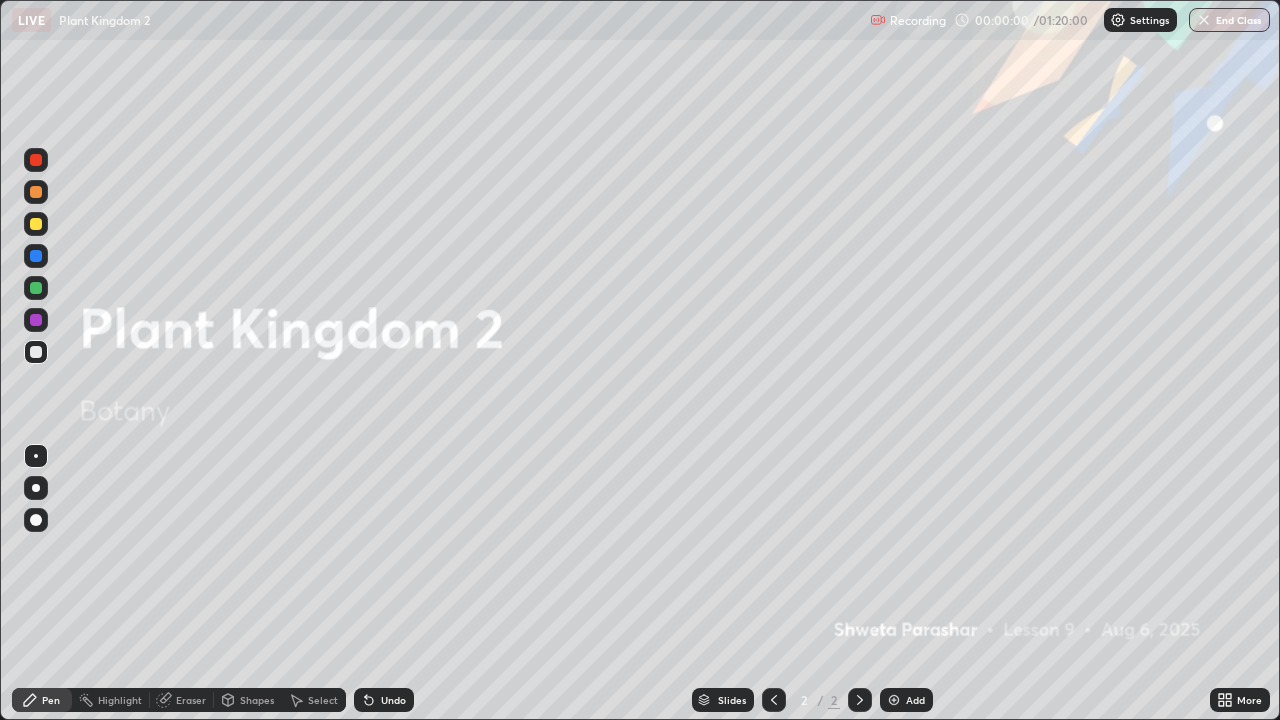 scroll, scrollTop: 99280, scrollLeft: 98720, axis: both 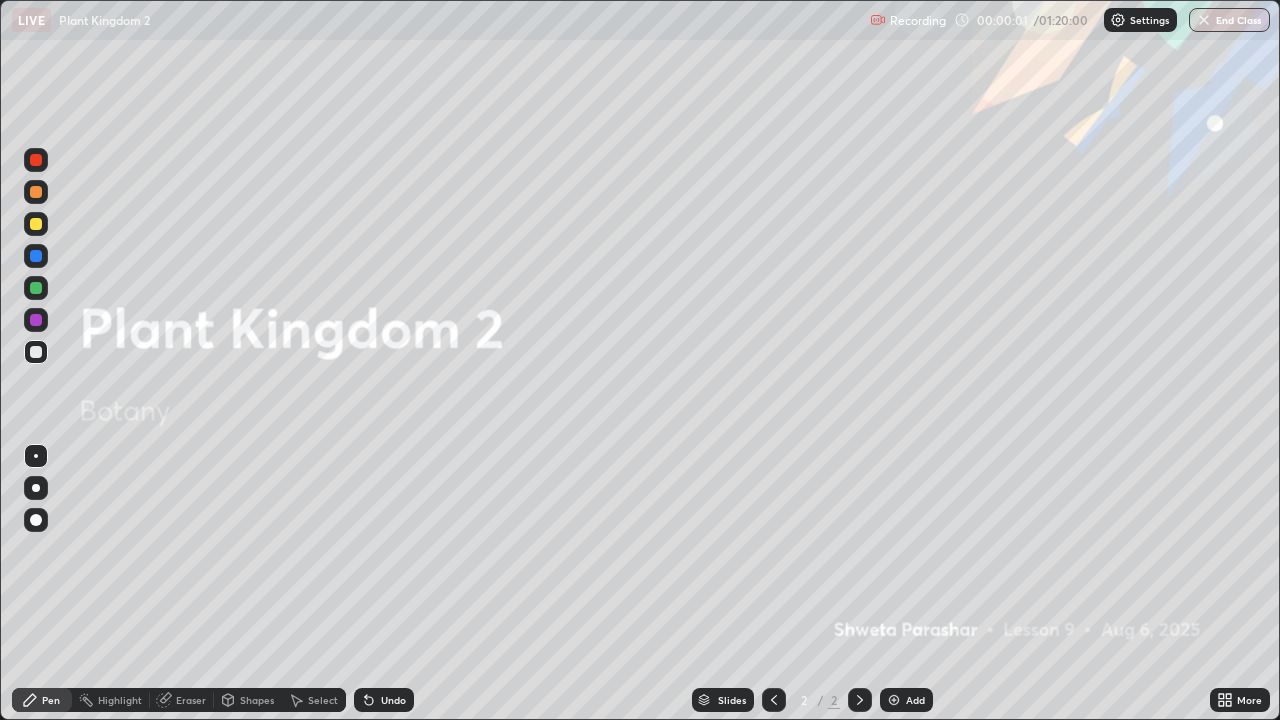 click on "Add" at bounding box center [906, 700] 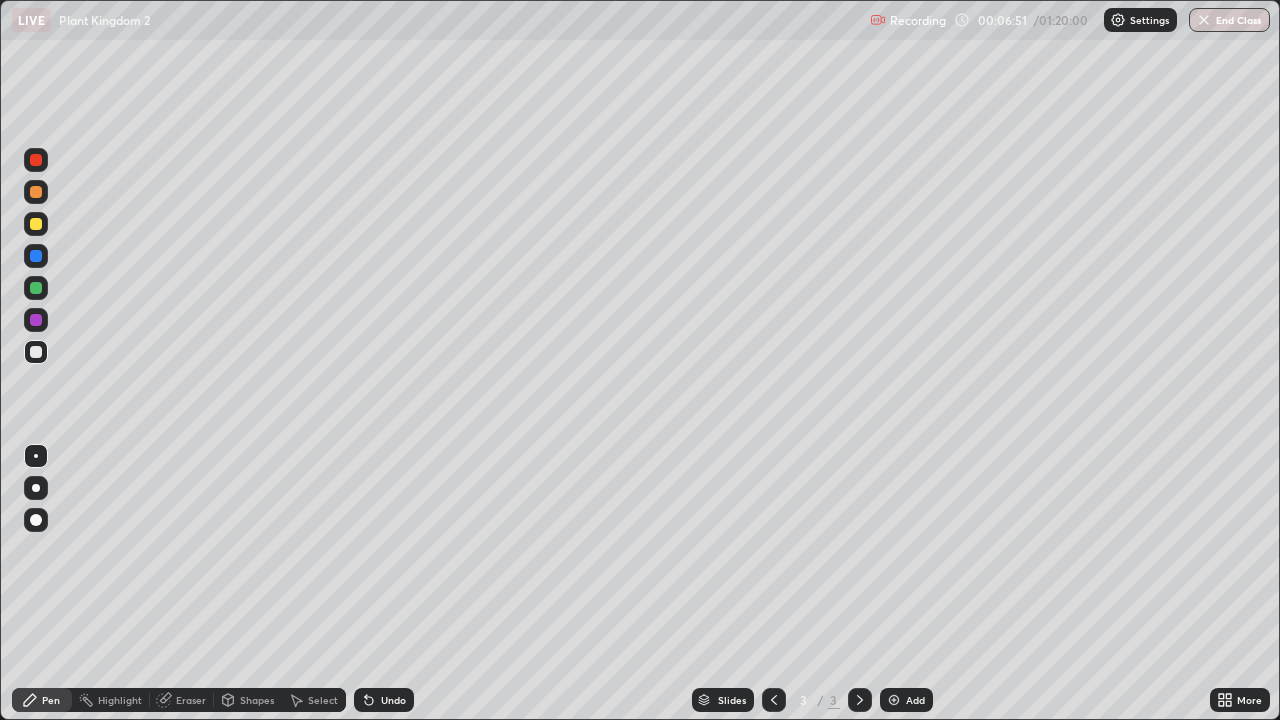 click at bounding box center (36, 488) 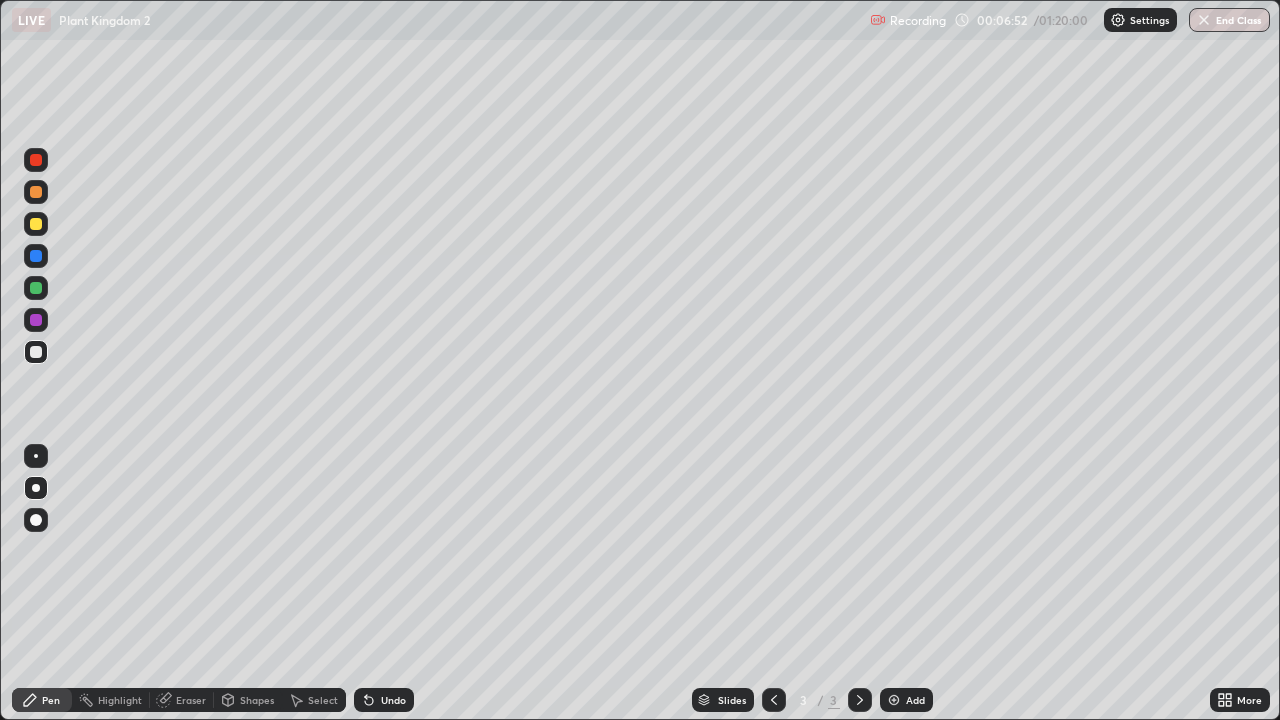 click at bounding box center [36, 192] 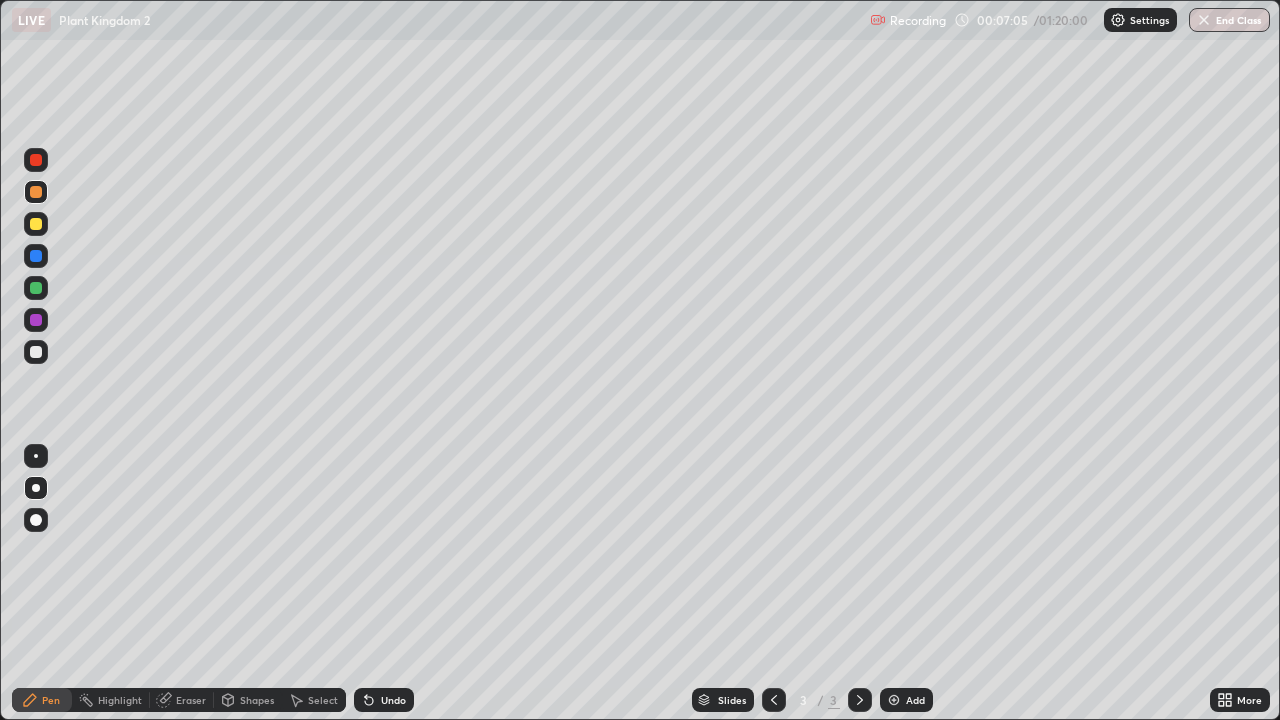 click at bounding box center (36, 256) 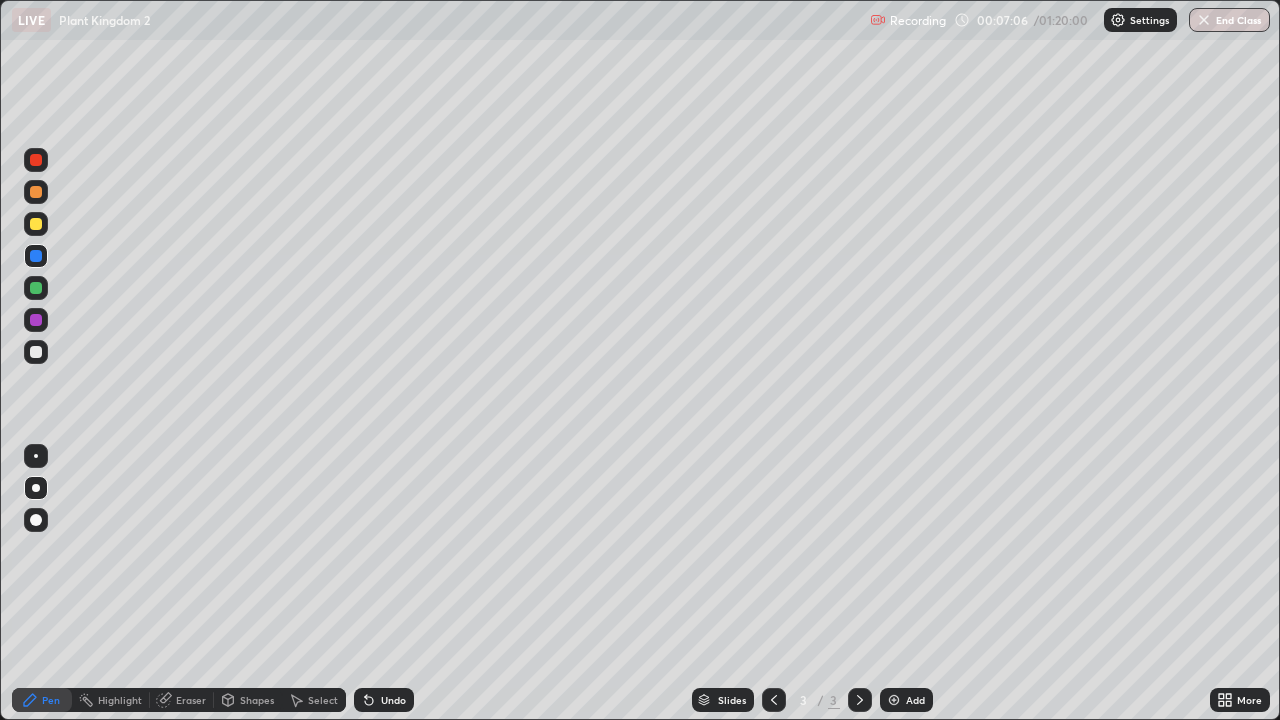 click at bounding box center [36, 288] 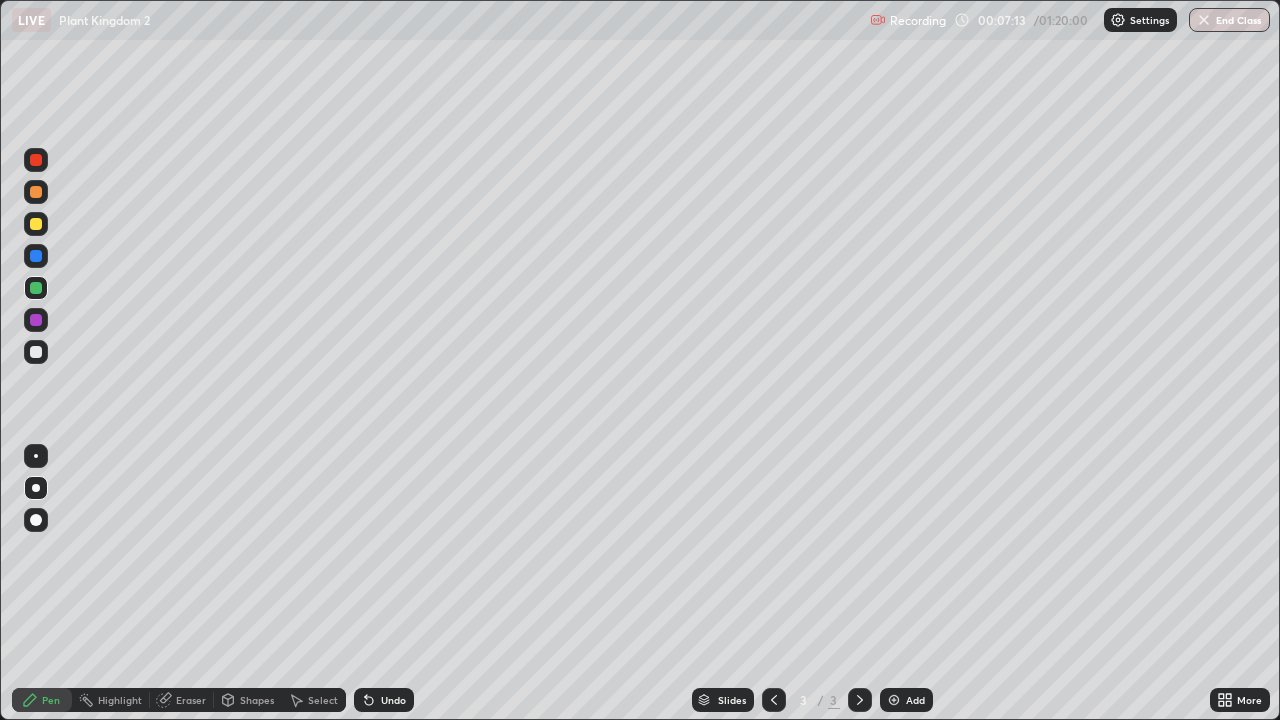 click at bounding box center [36, 192] 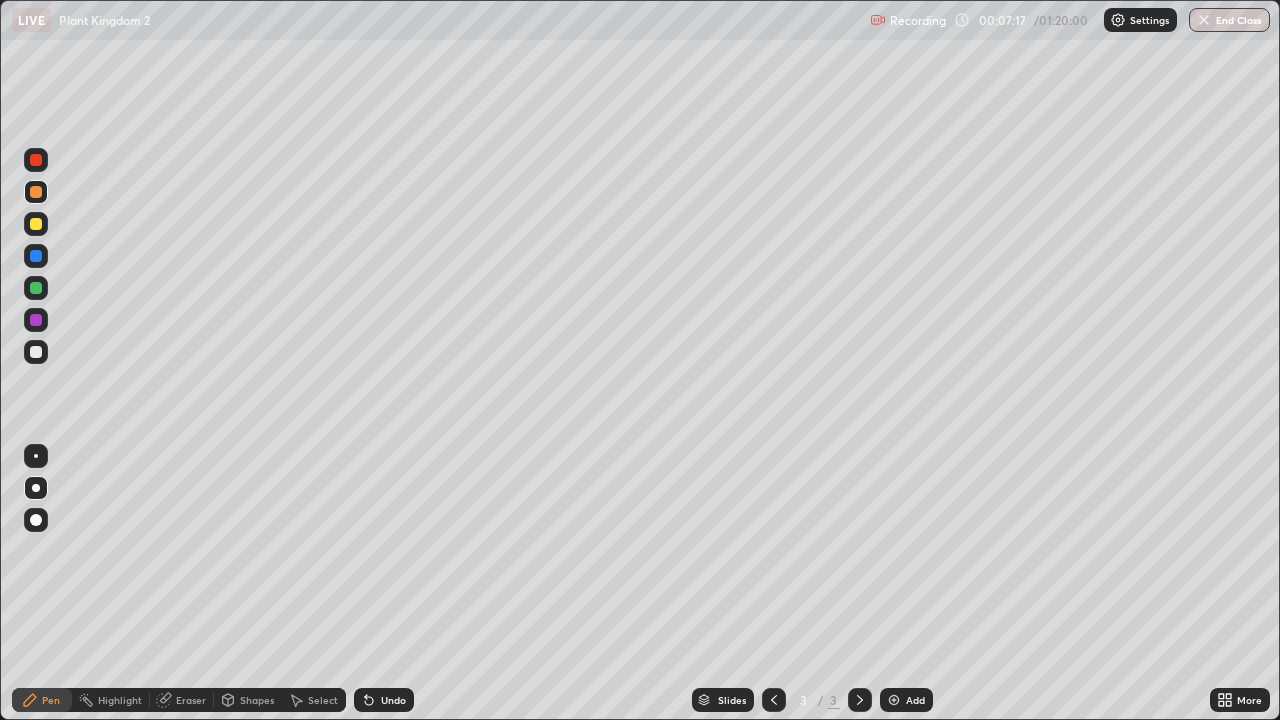 click at bounding box center [36, 256] 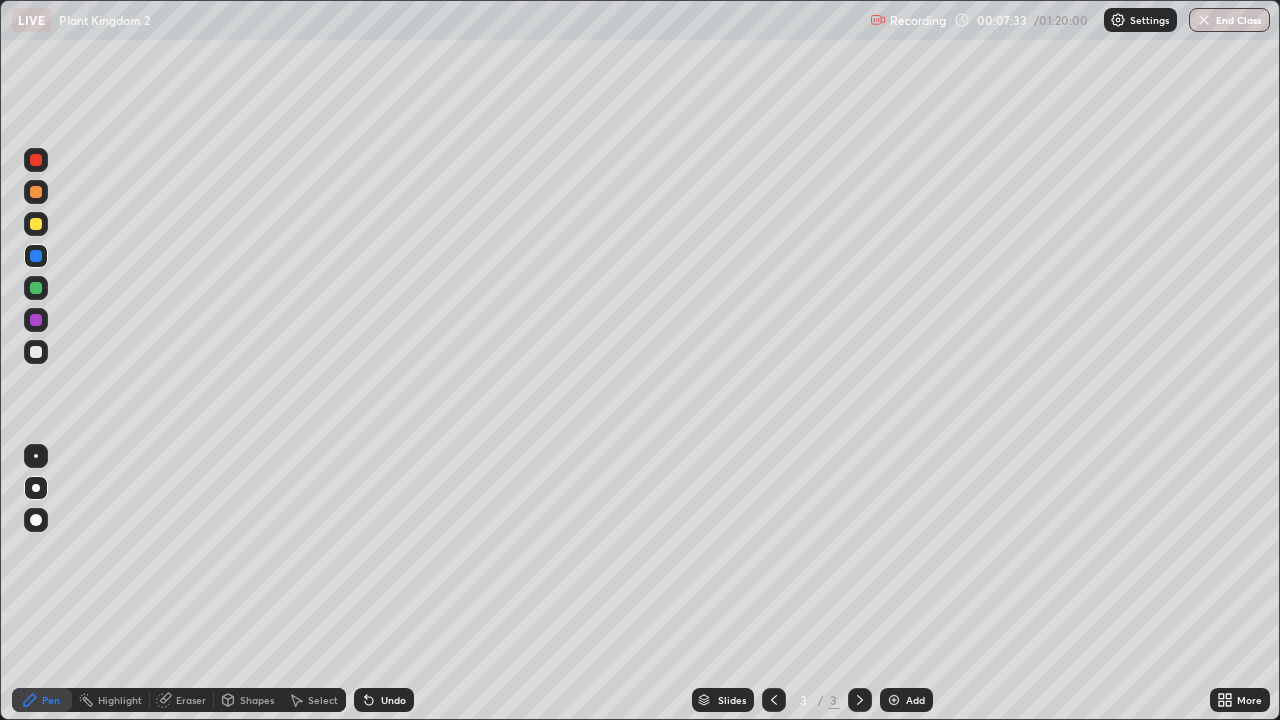 click 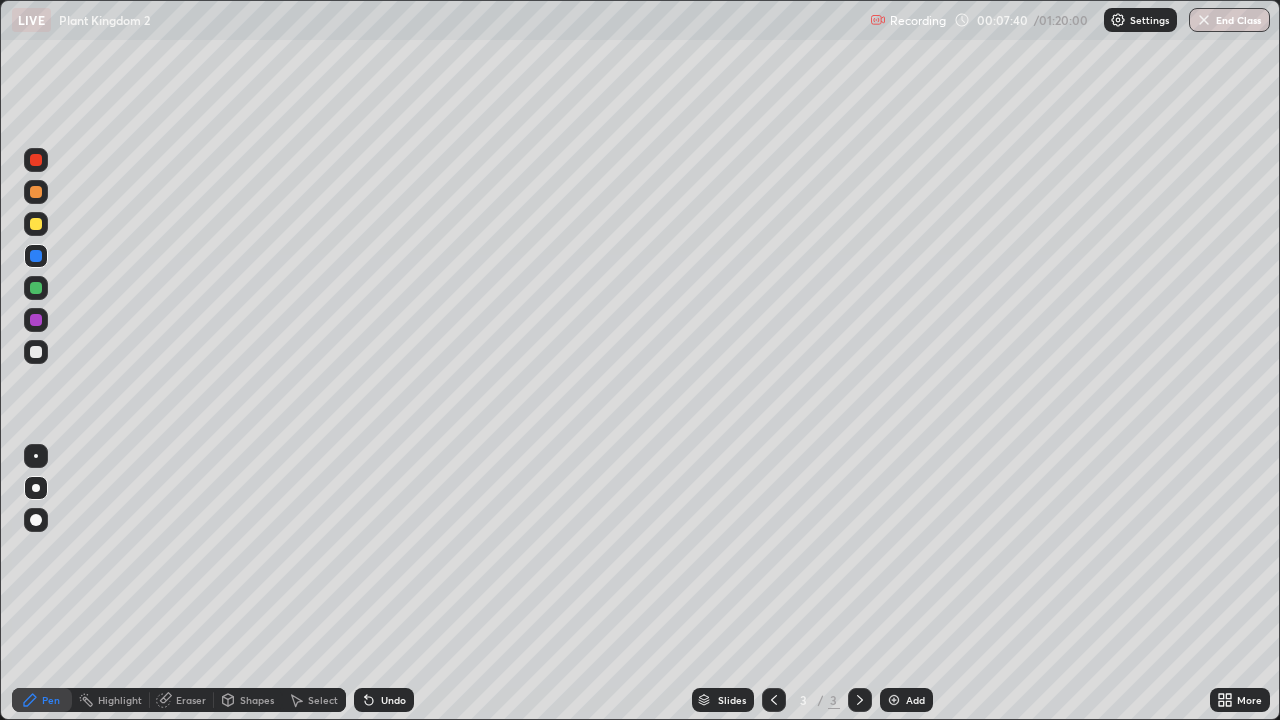 click at bounding box center (36, 192) 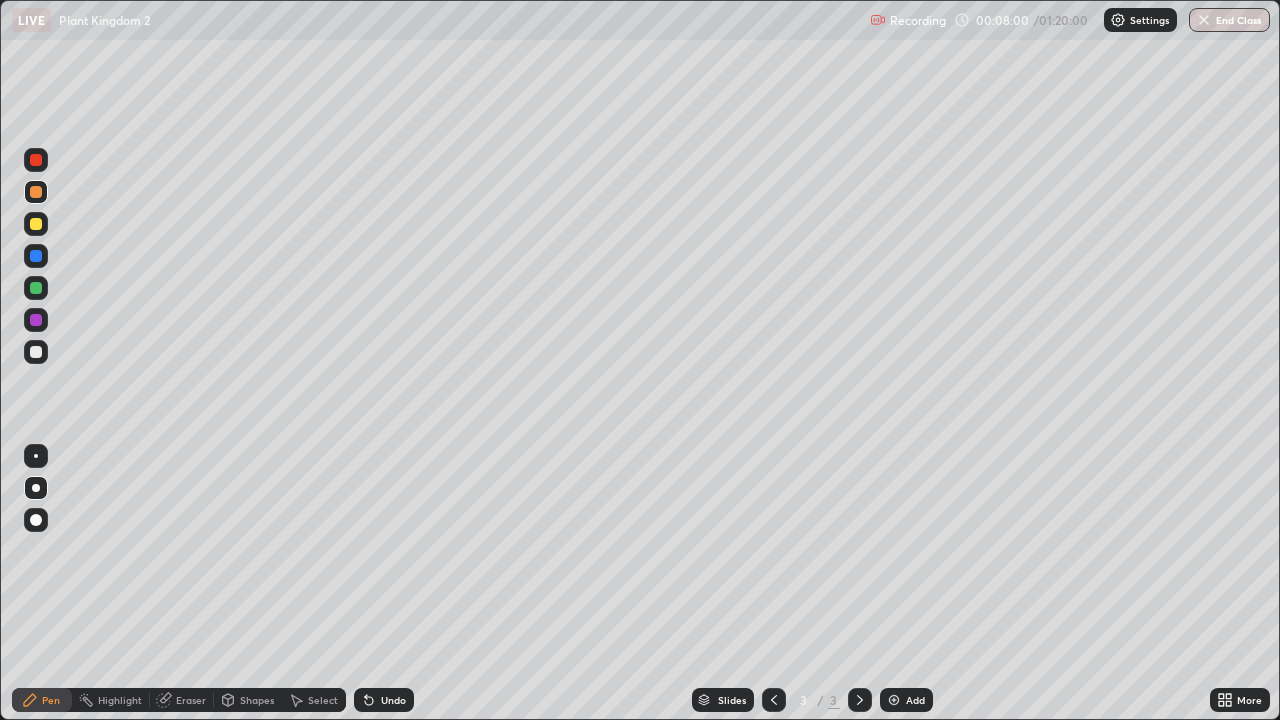 click at bounding box center [36, 320] 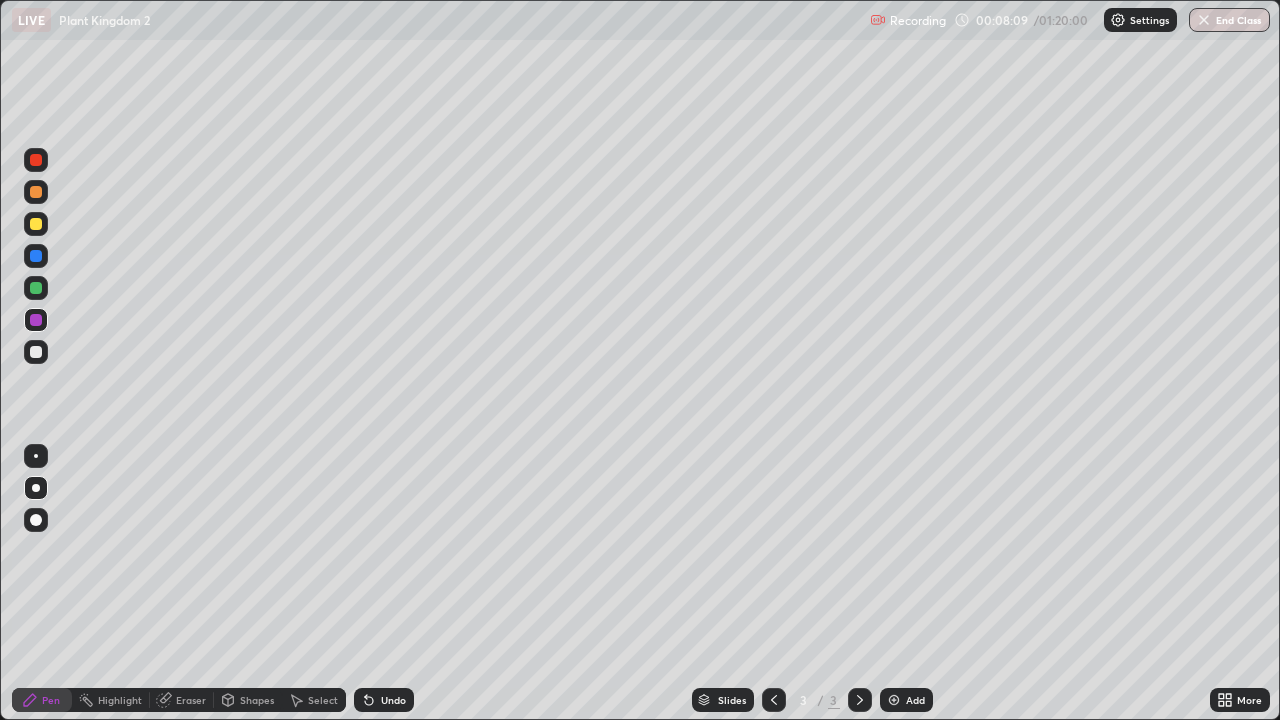 click at bounding box center [36, 256] 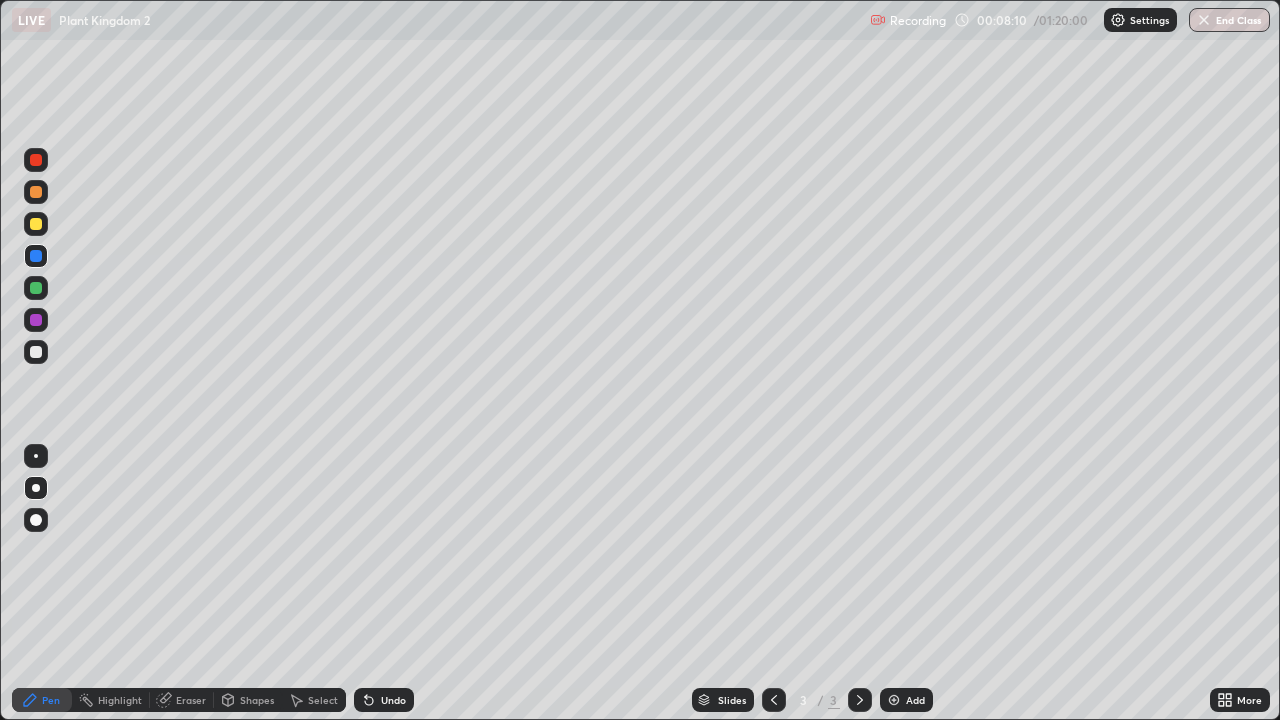 click at bounding box center [36, 192] 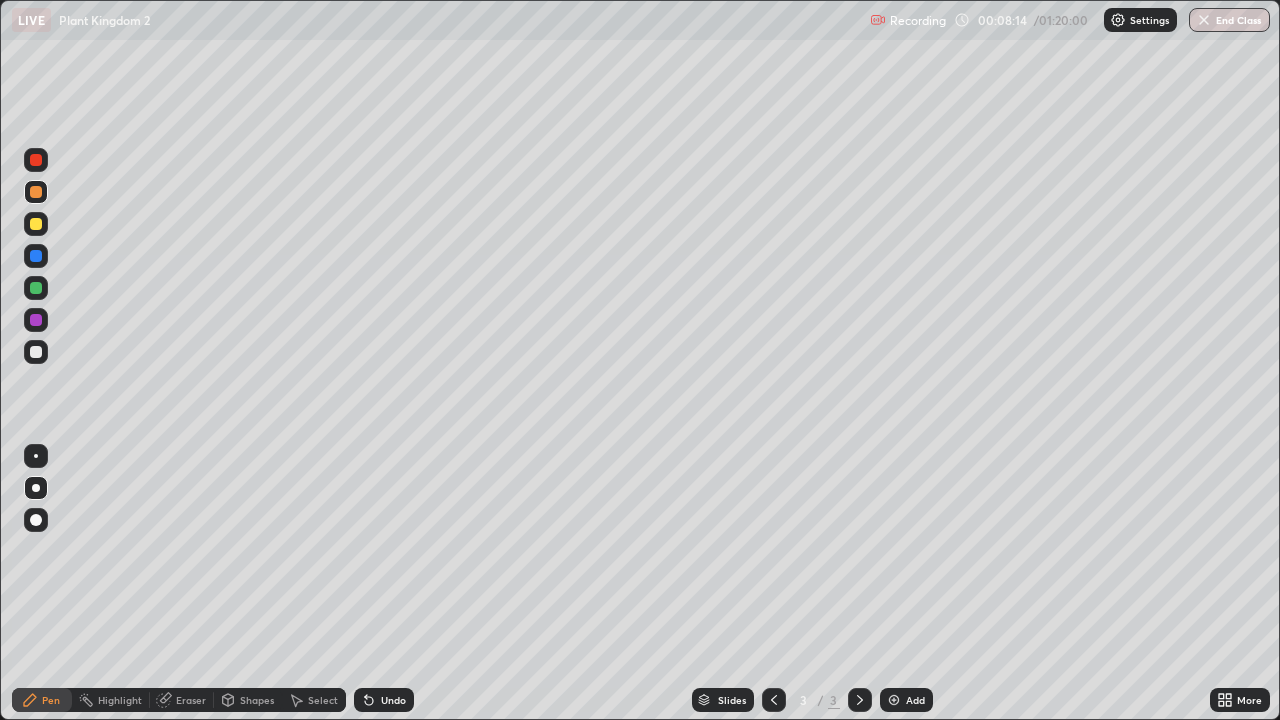 click at bounding box center [36, 256] 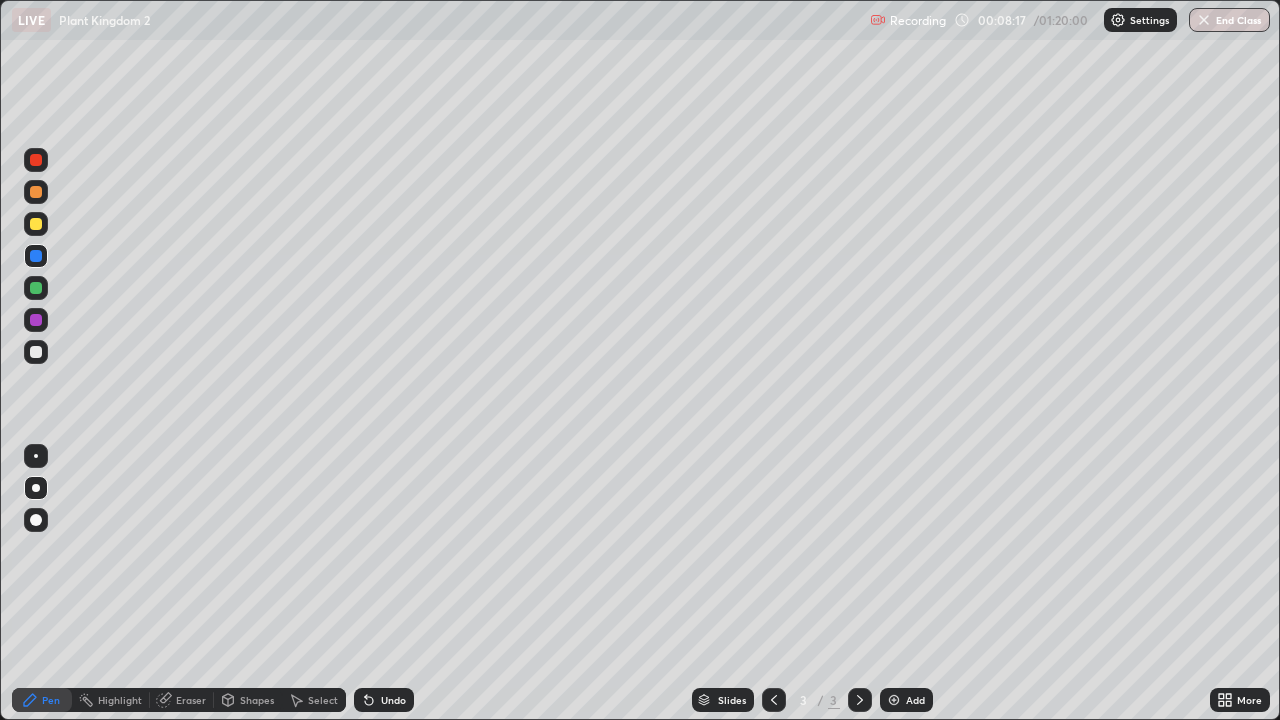 click at bounding box center [36, 352] 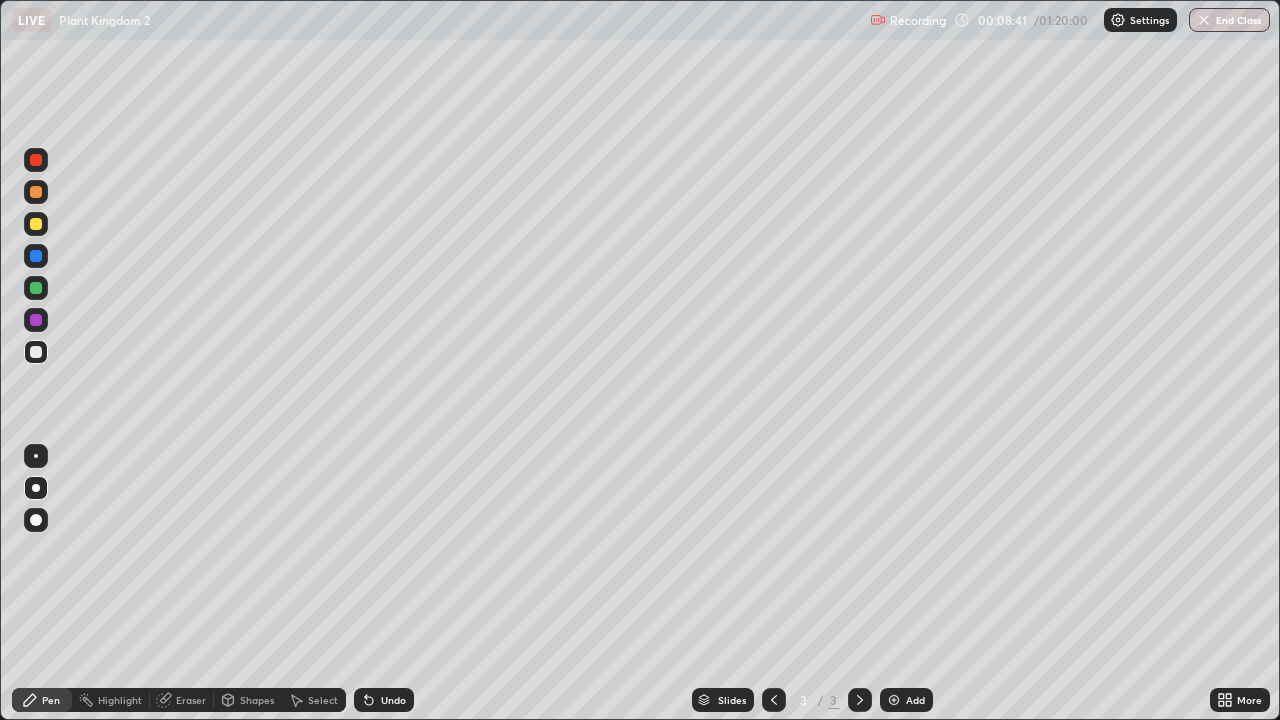 click on "Undo" at bounding box center [384, 700] 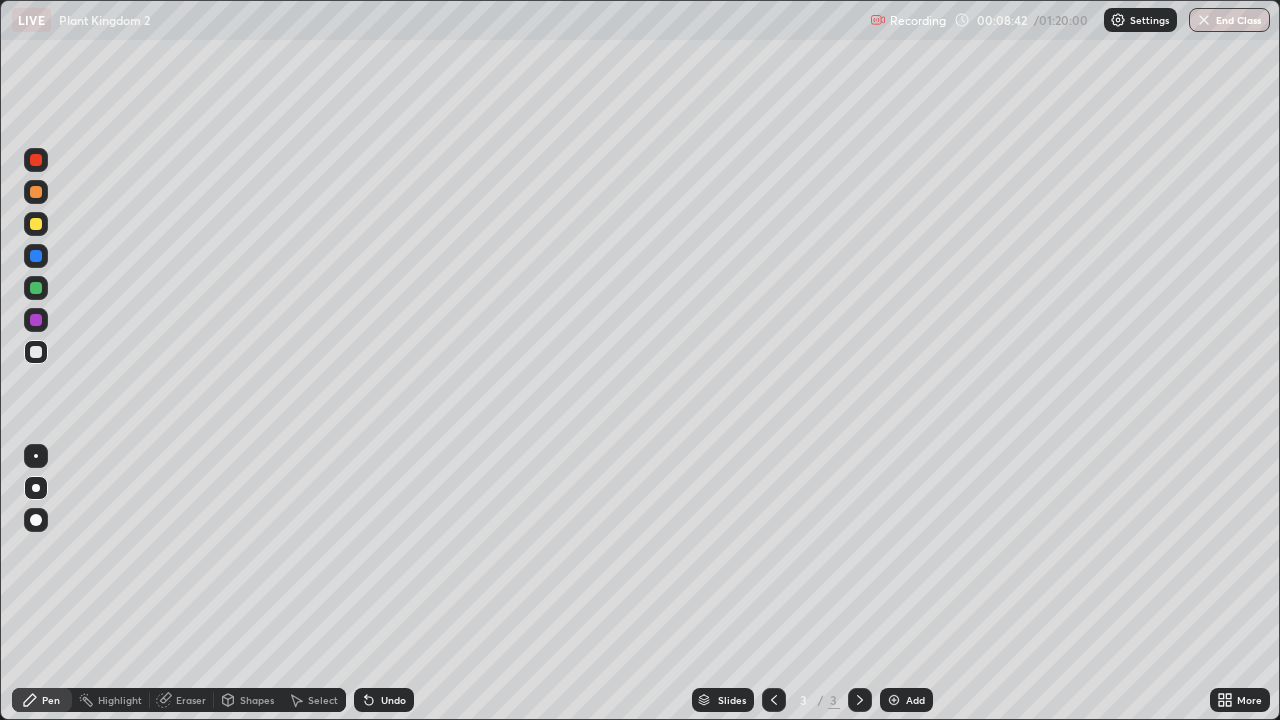 click on "Undo" at bounding box center [380, 700] 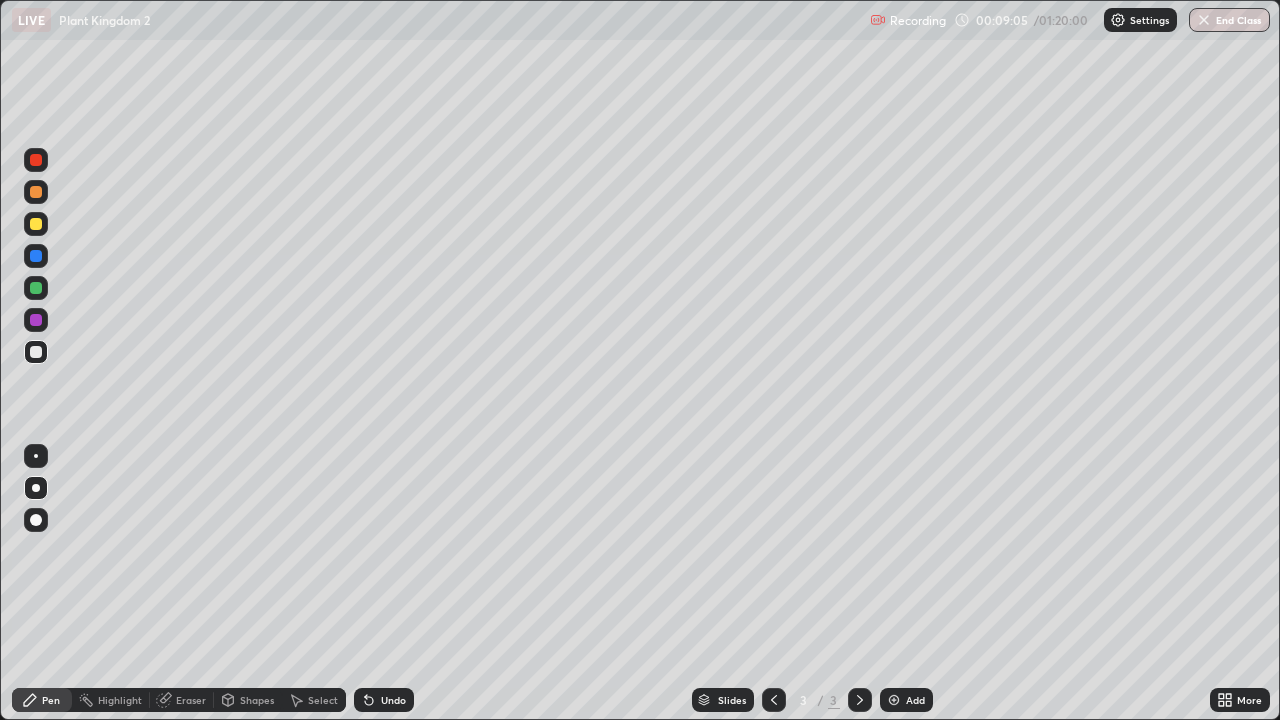 click at bounding box center (36, 256) 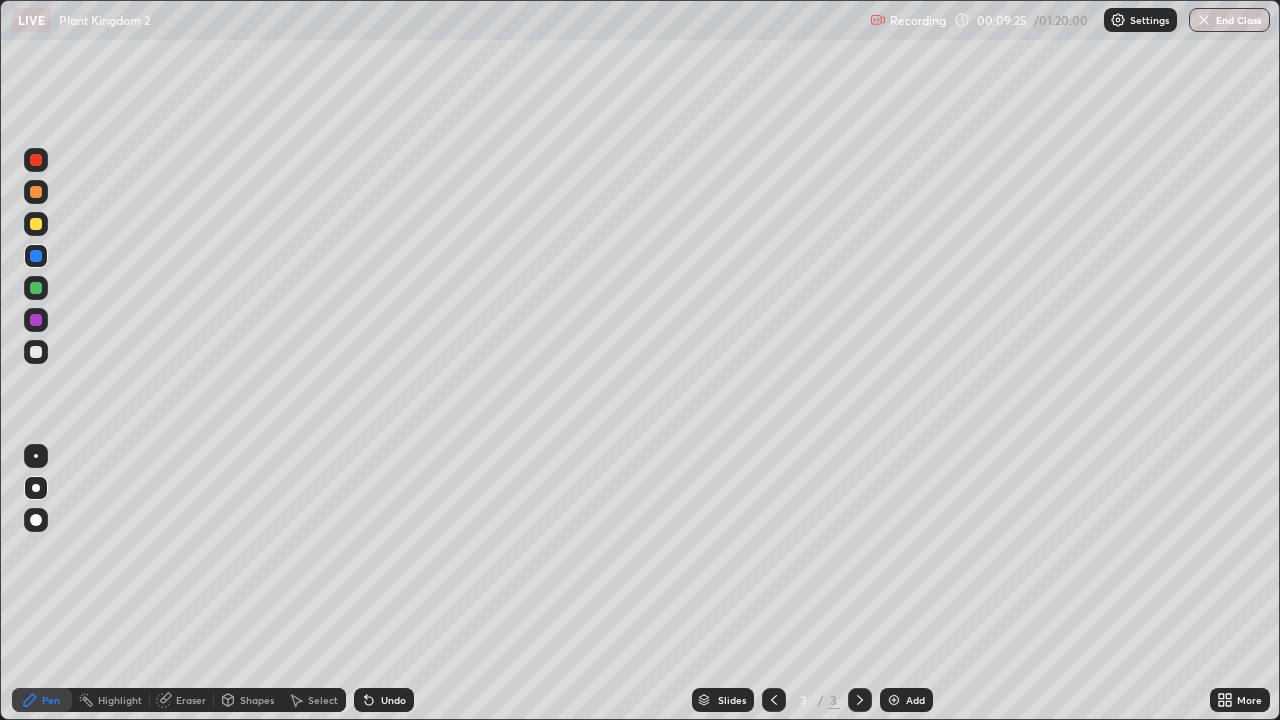 click on "Undo" at bounding box center [384, 700] 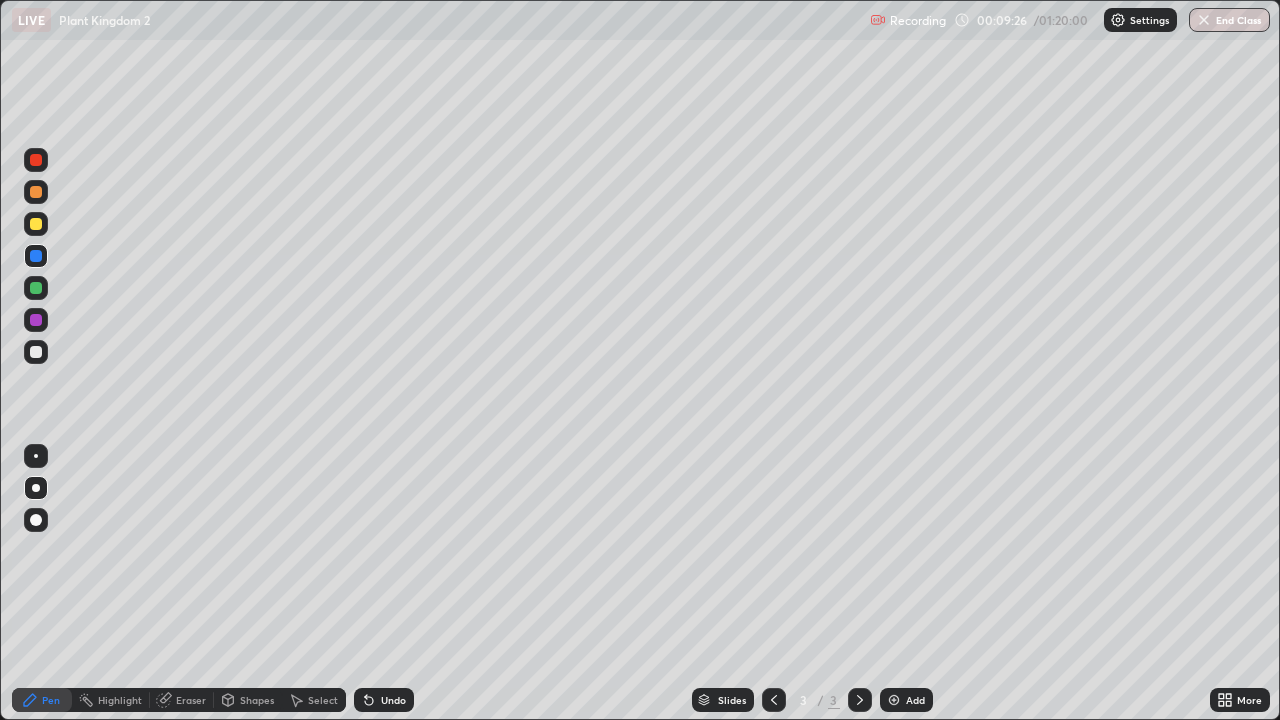 click on "Undo" at bounding box center [393, 700] 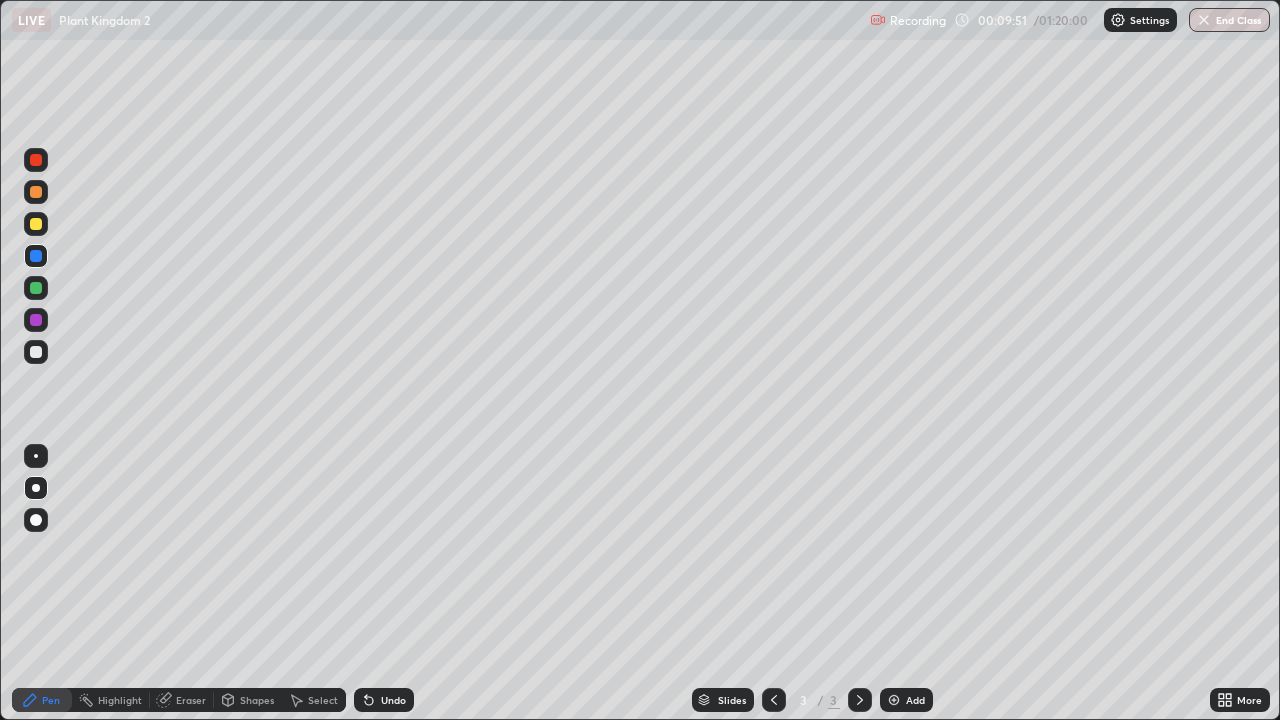 click at bounding box center [36, 352] 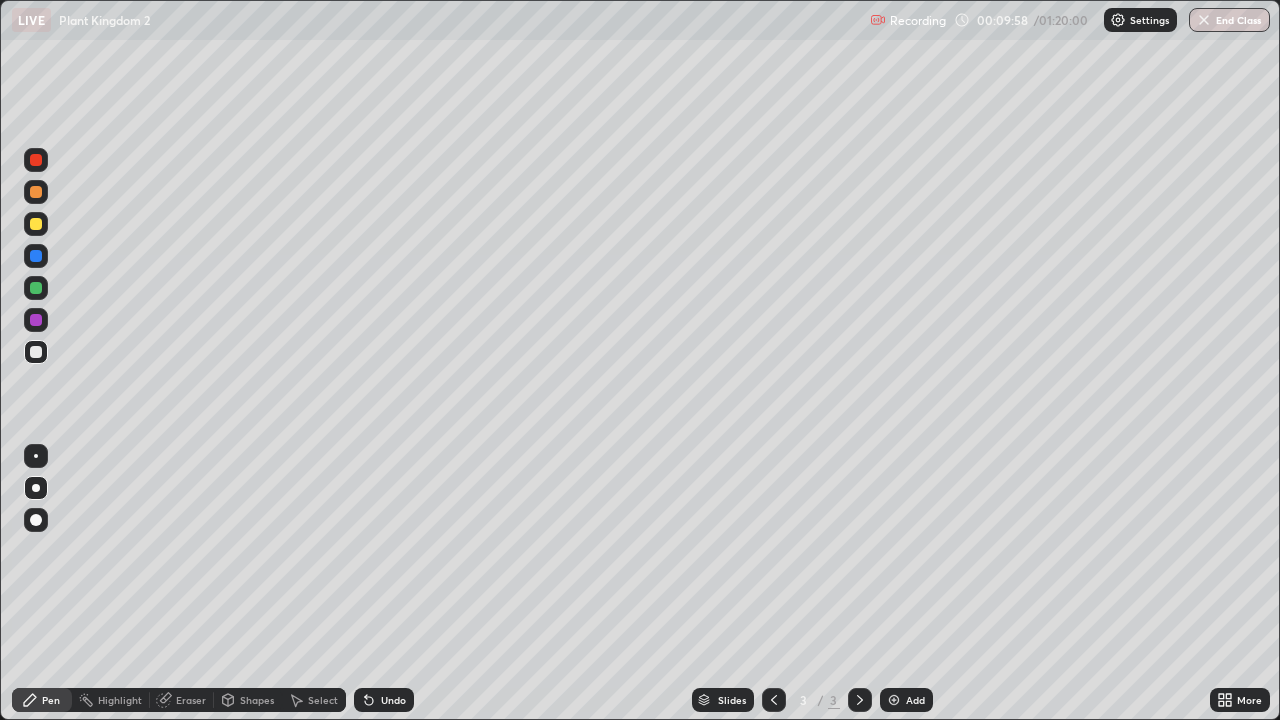 click on "Undo" at bounding box center (384, 700) 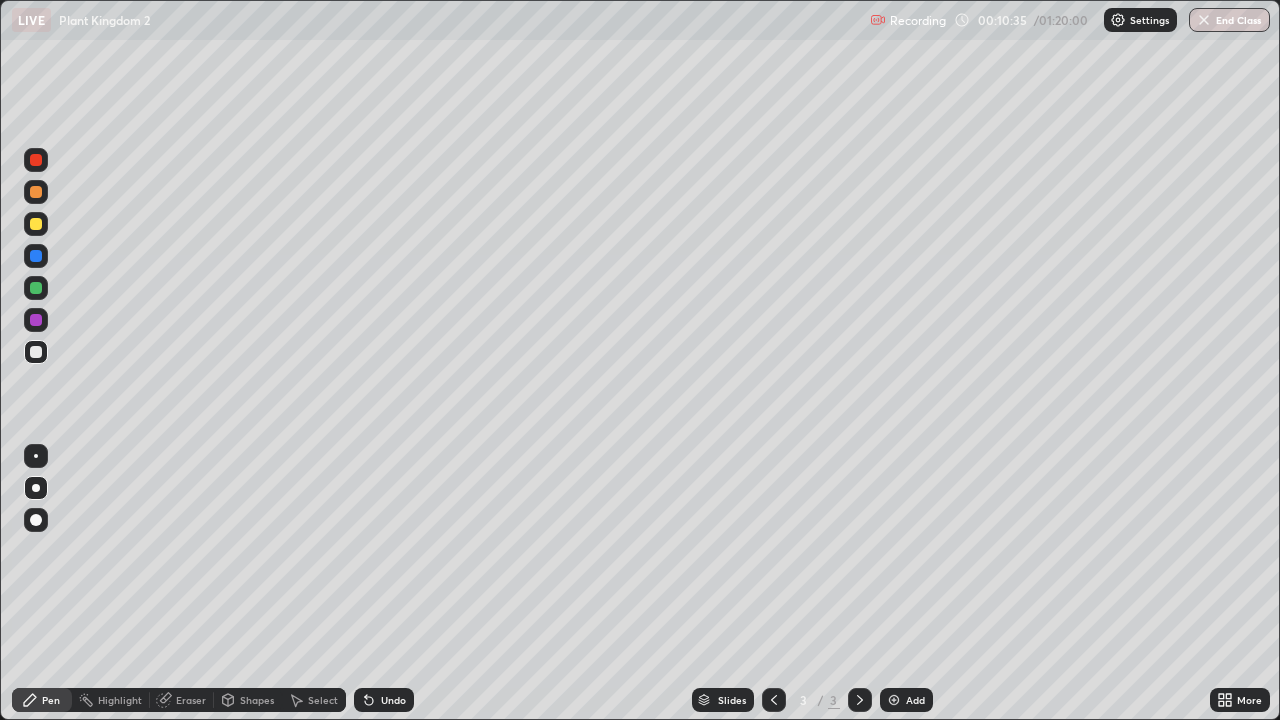 click on "Eraser" at bounding box center (191, 700) 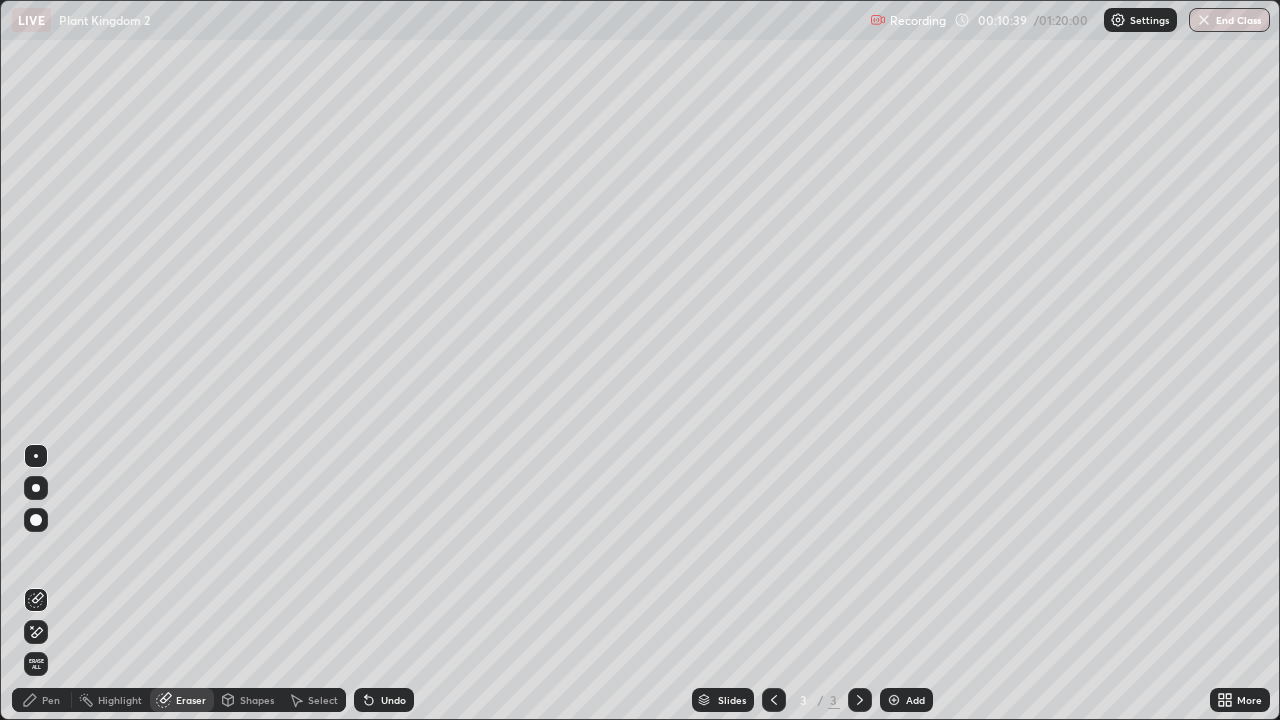 click on "Pen" at bounding box center (42, 700) 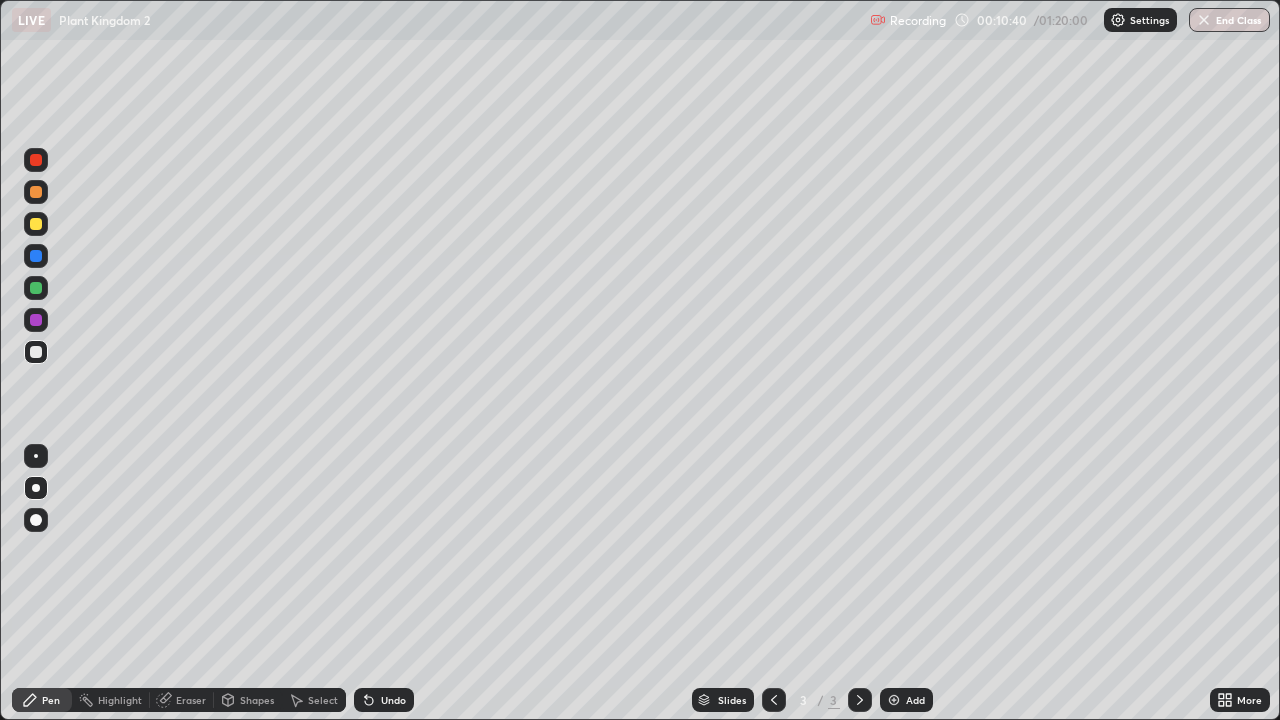 click at bounding box center [36, 352] 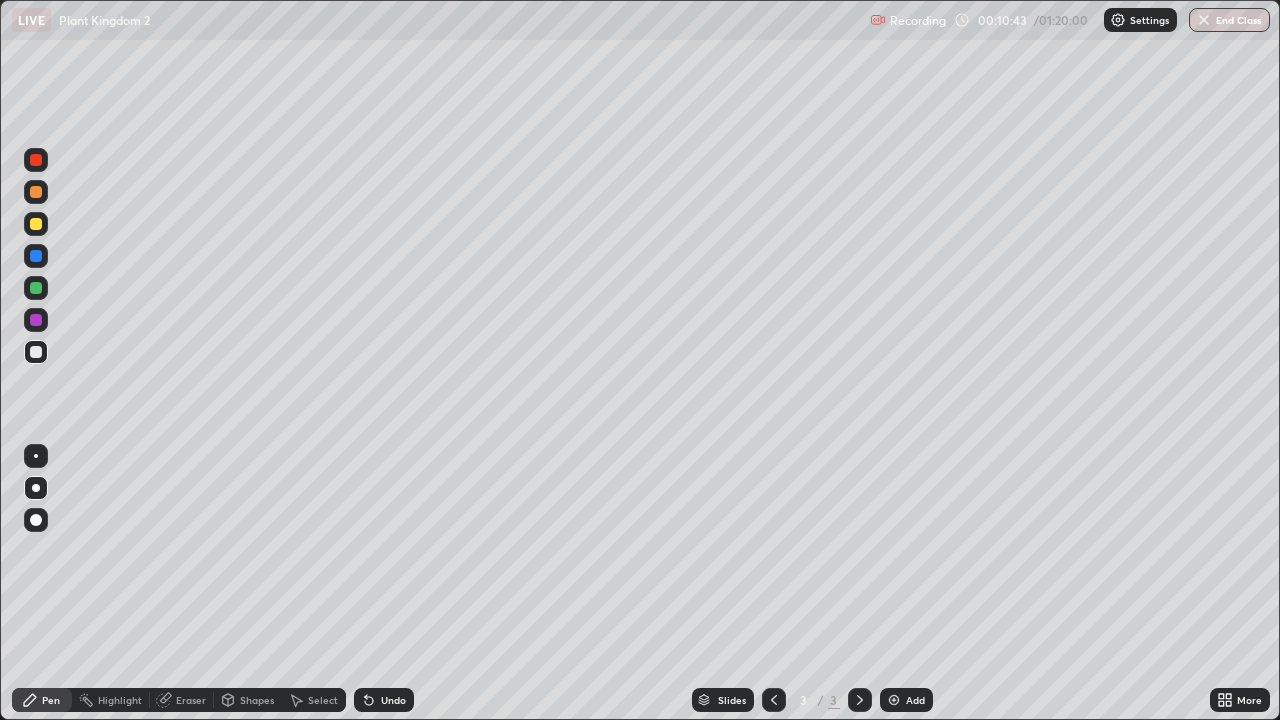 click on "Eraser" at bounding box center [191, 700] 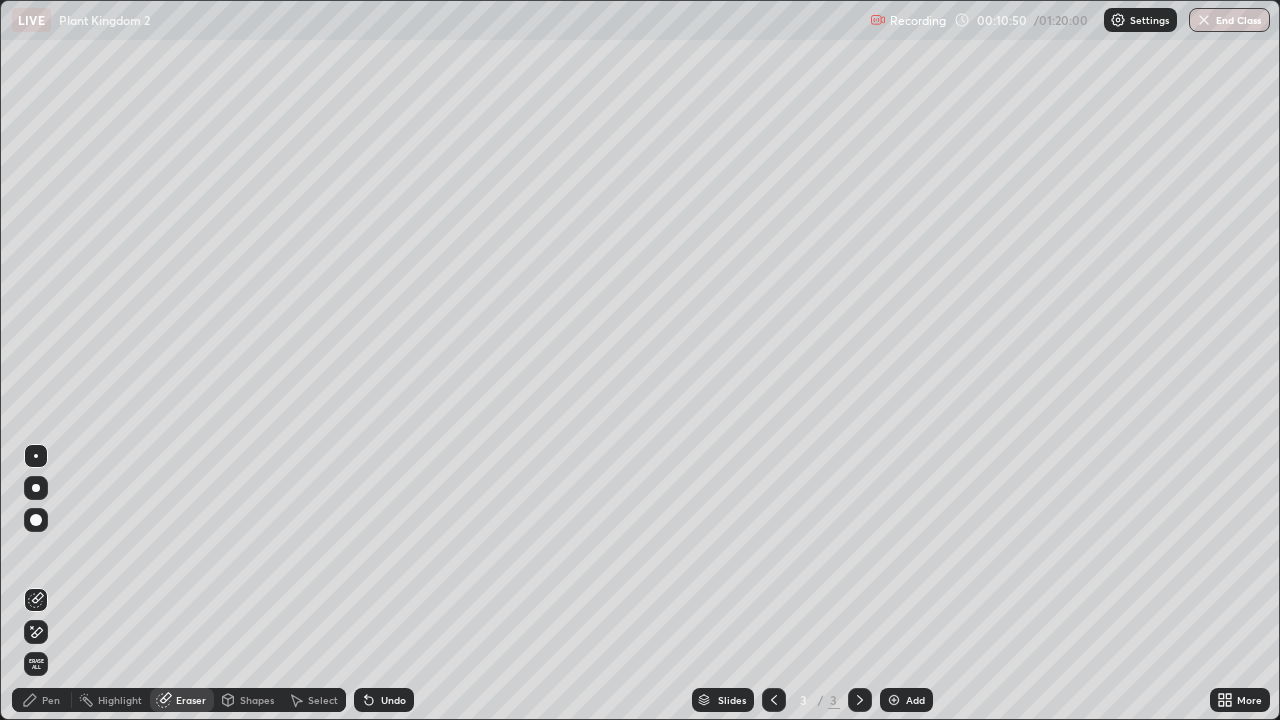 click on "Pen" at bounding box center (42, 700) 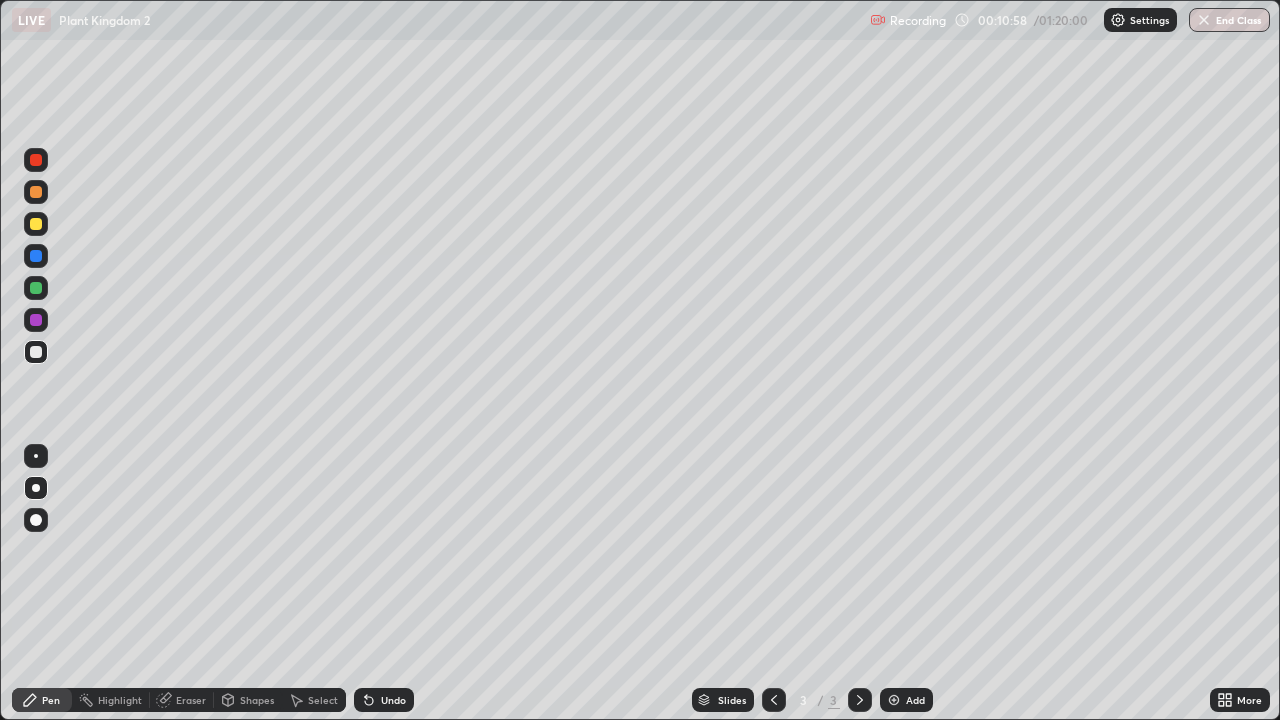 click on "Undo" at bounding box center [393, 700] 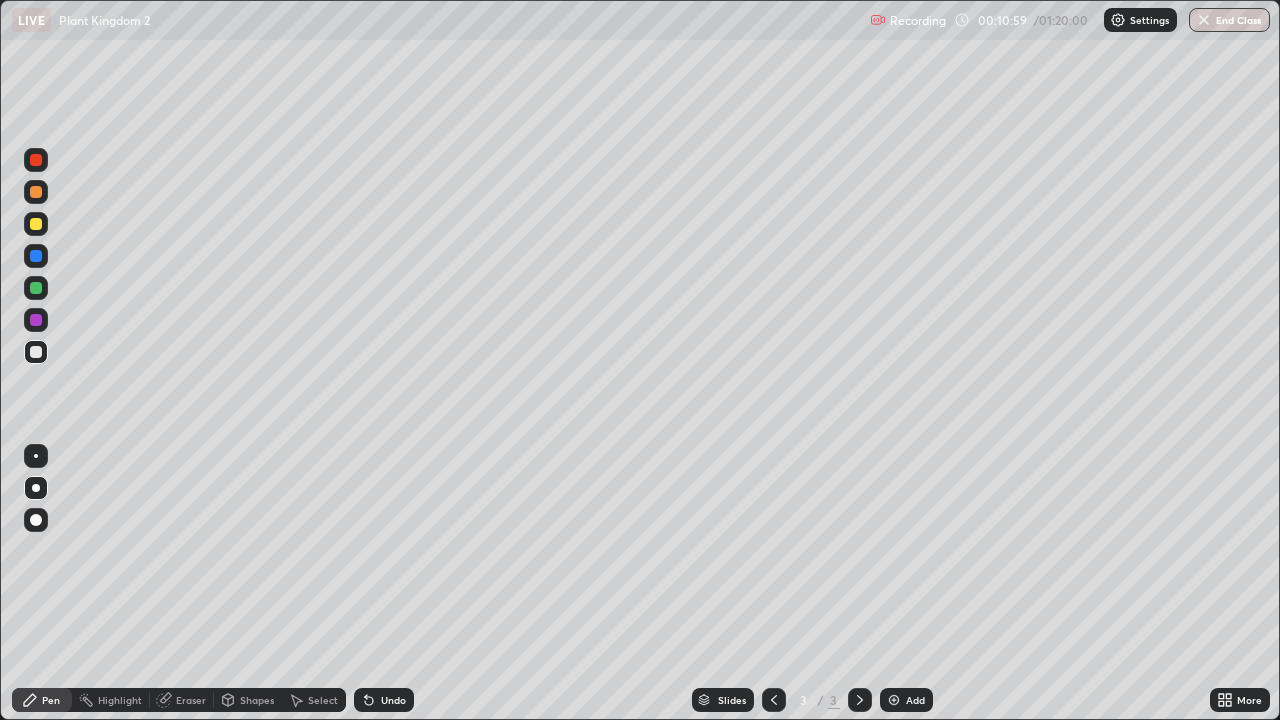 click on "Undo" at bounding box center [384, 700] 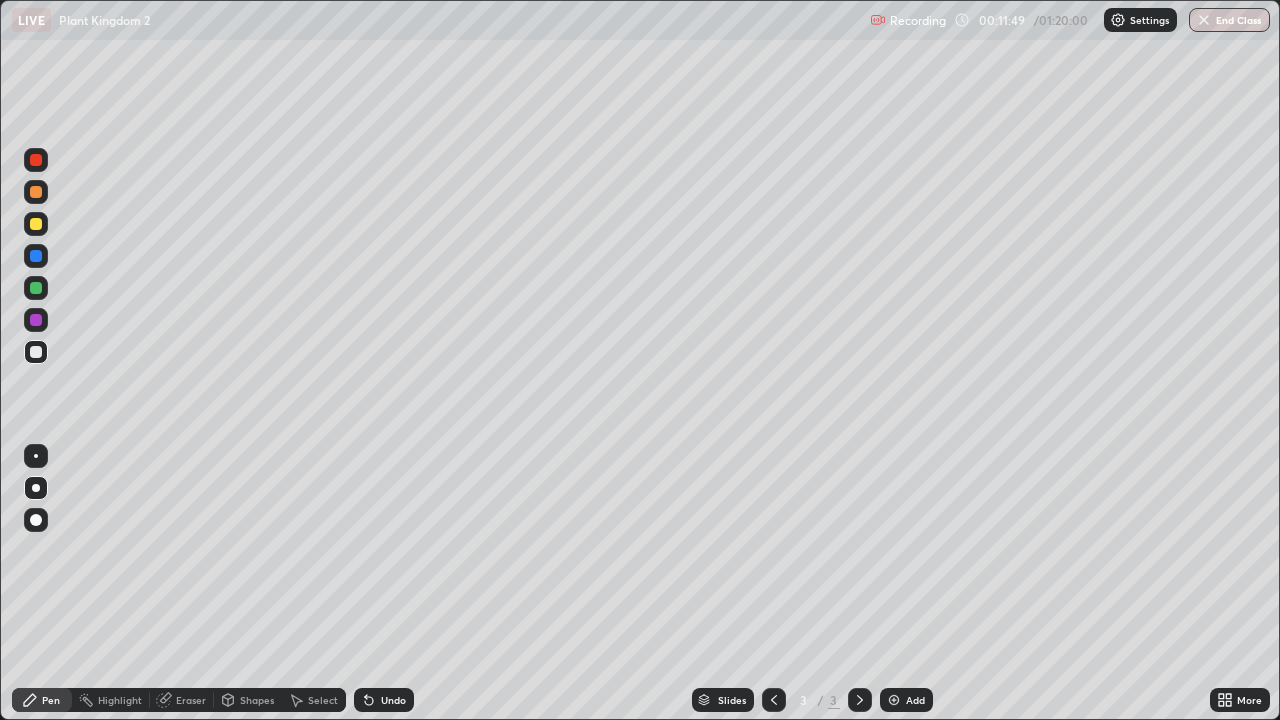 click at bounding box center (36, 256) 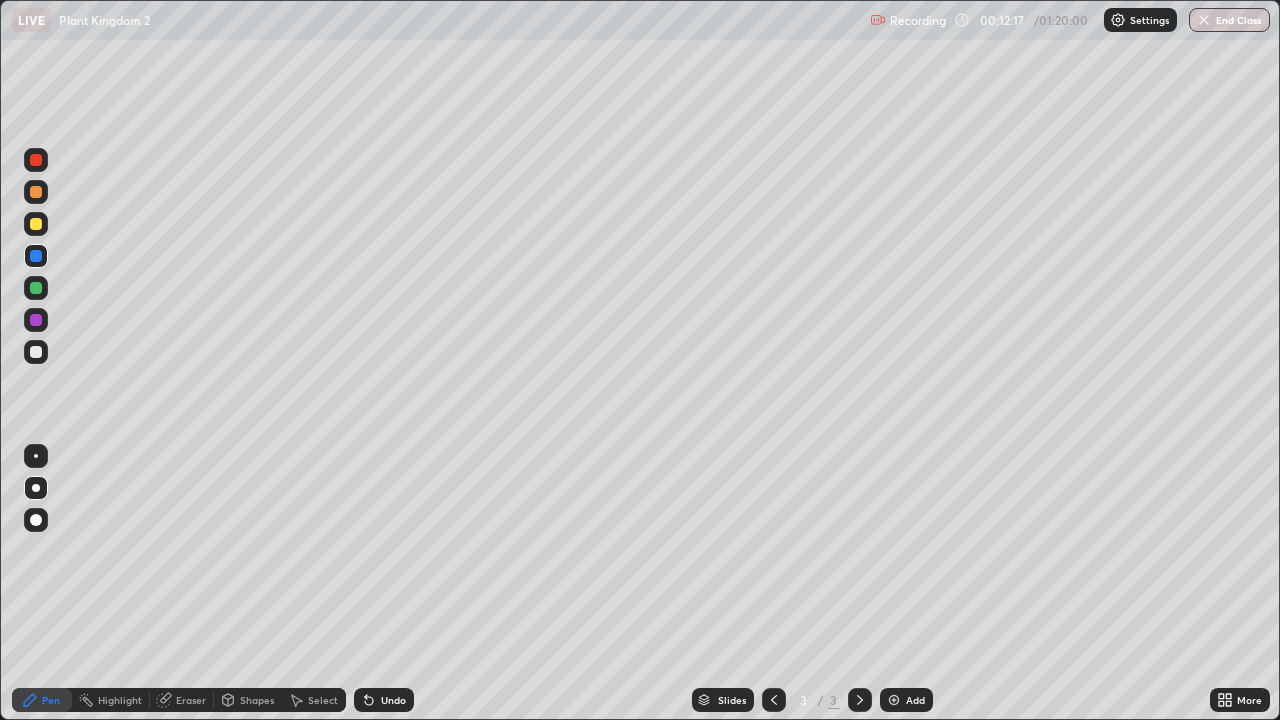 click at bounding box center (36, 288) 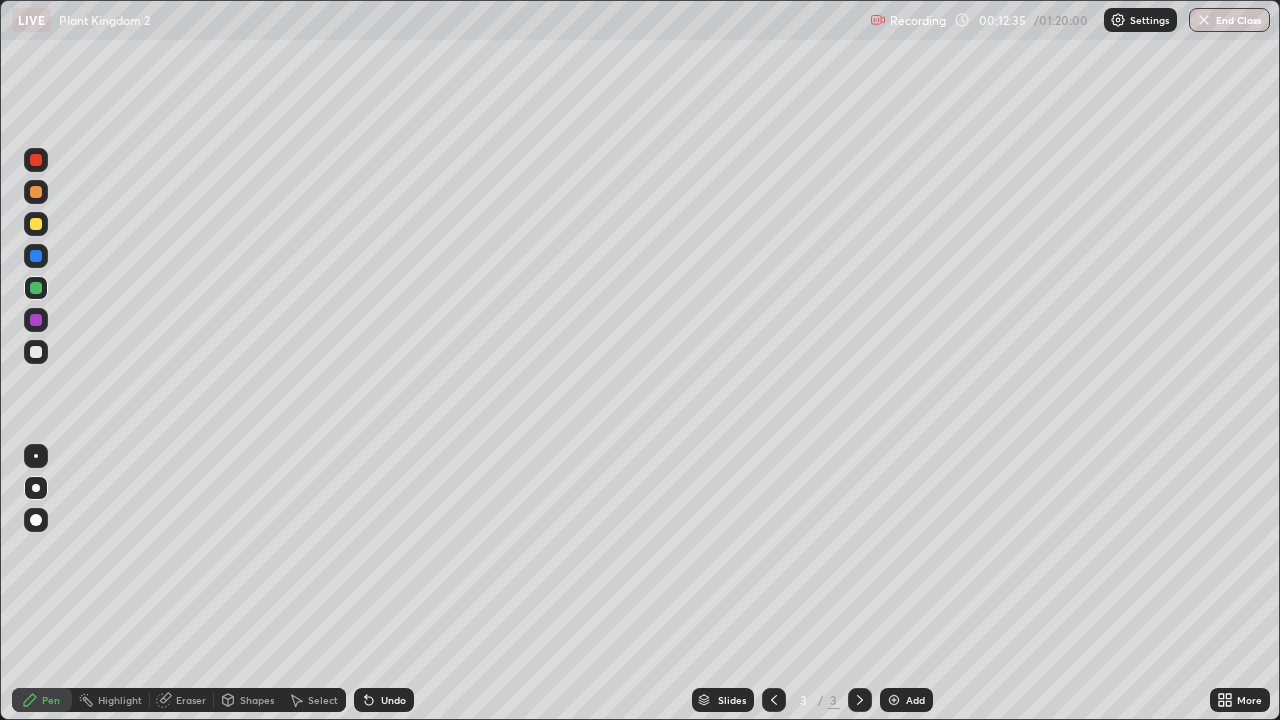 click on "Eraser" at bounding box center (191, 700) 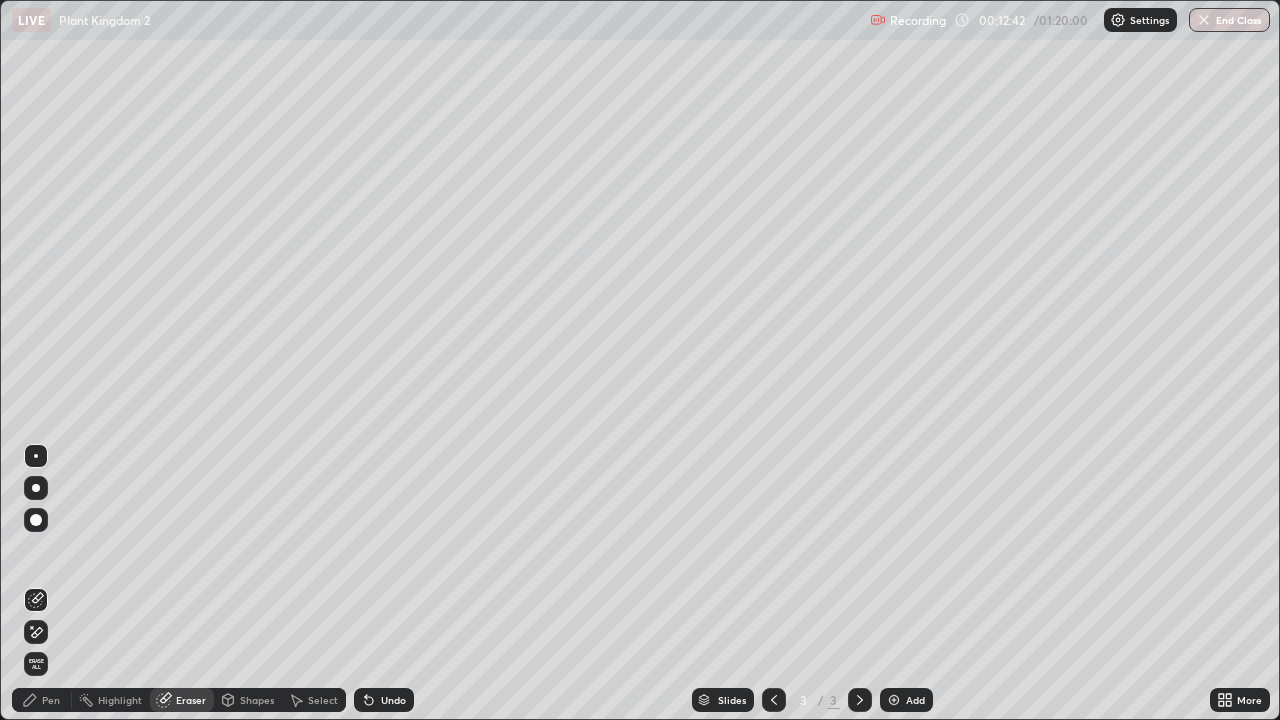 click on "Pen" at bounding box center (51, 700) 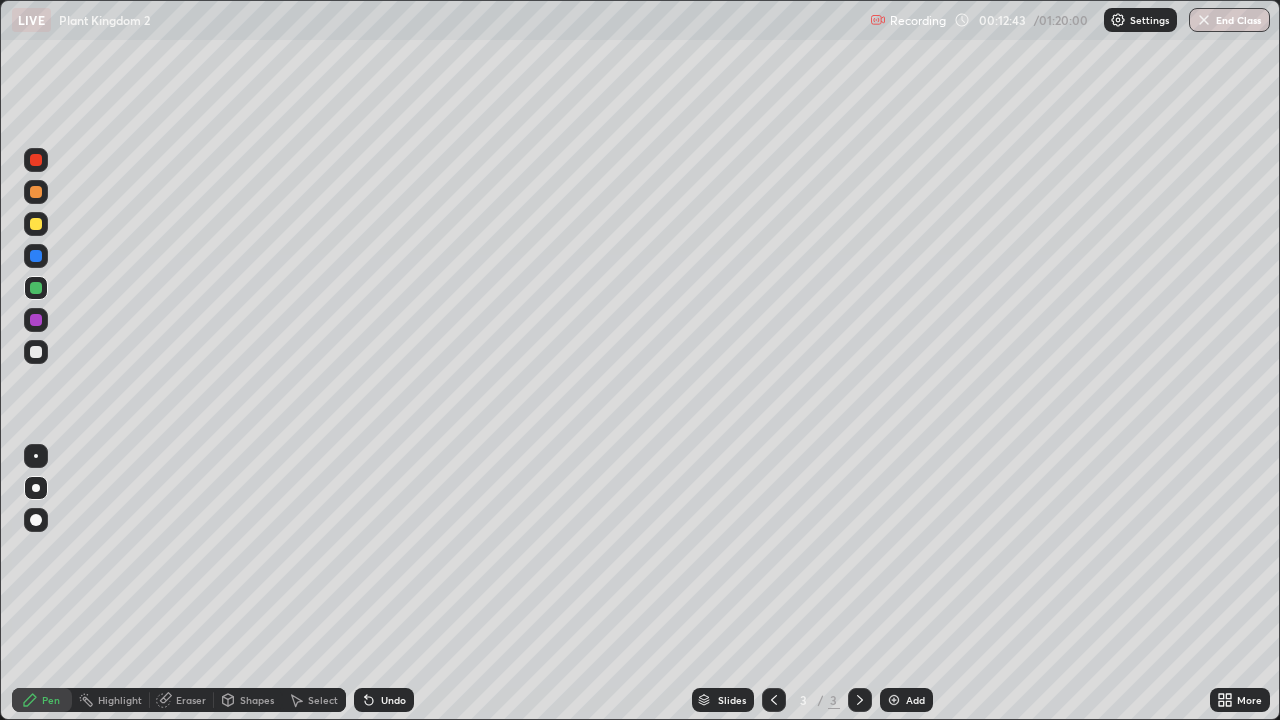 click at bounding box center (36, 288) 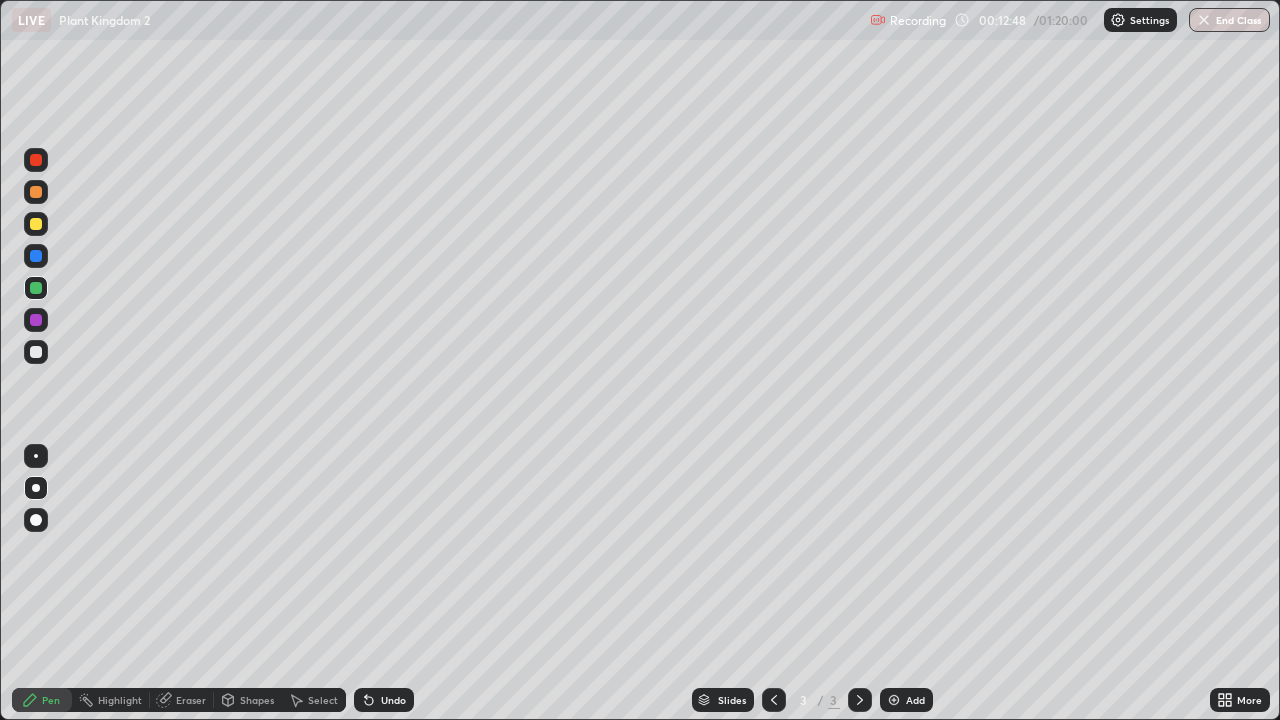 click at bounding box center (36, 256) 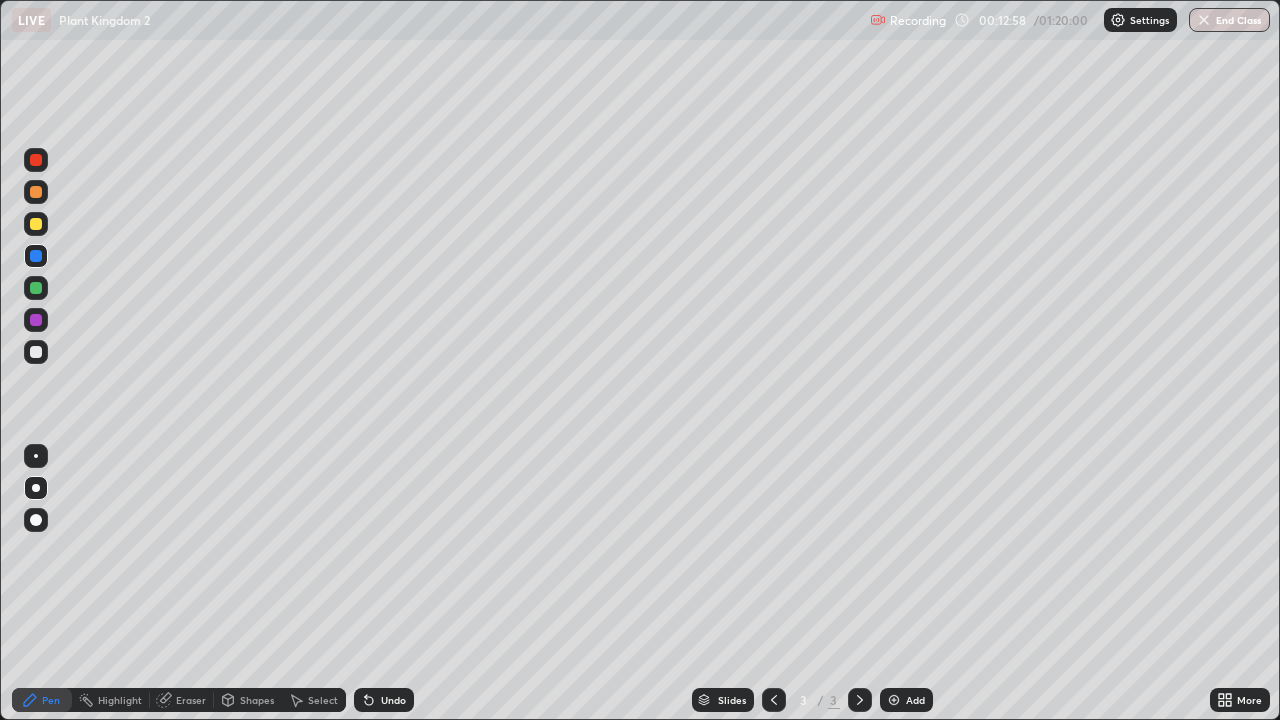 click at bounding box center [36, 352] 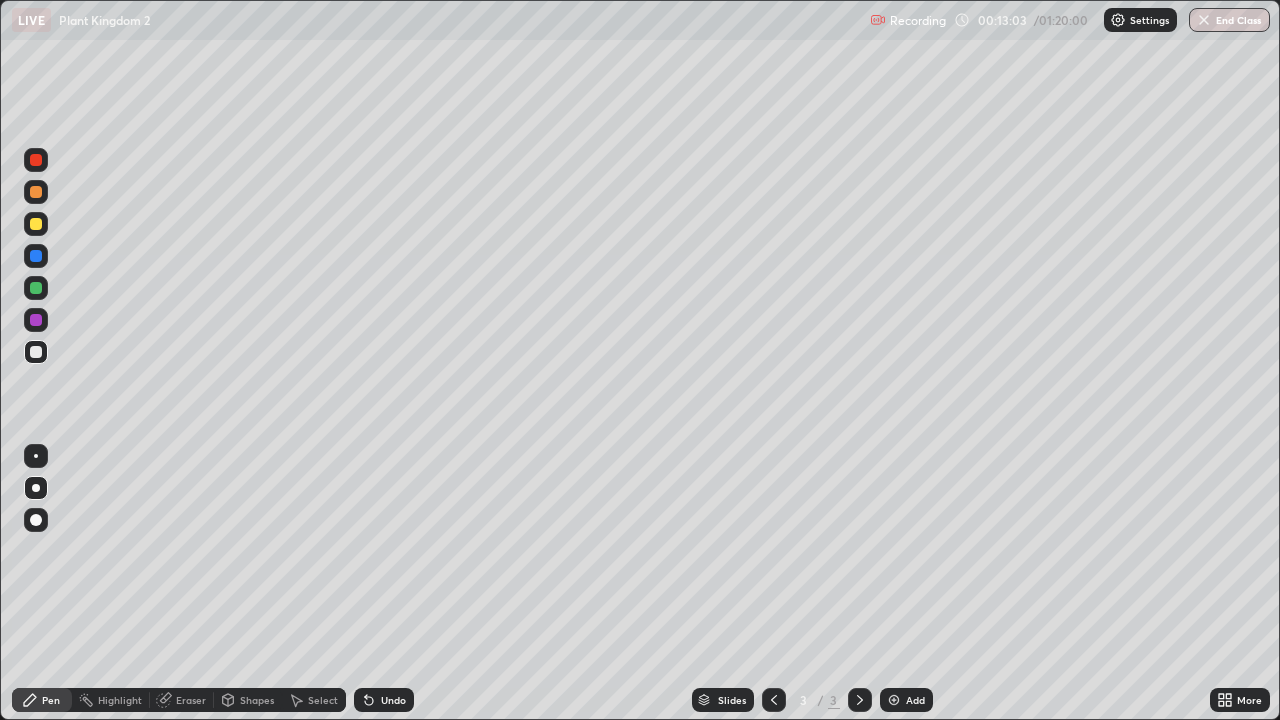 click at bounding box center (36, 256) 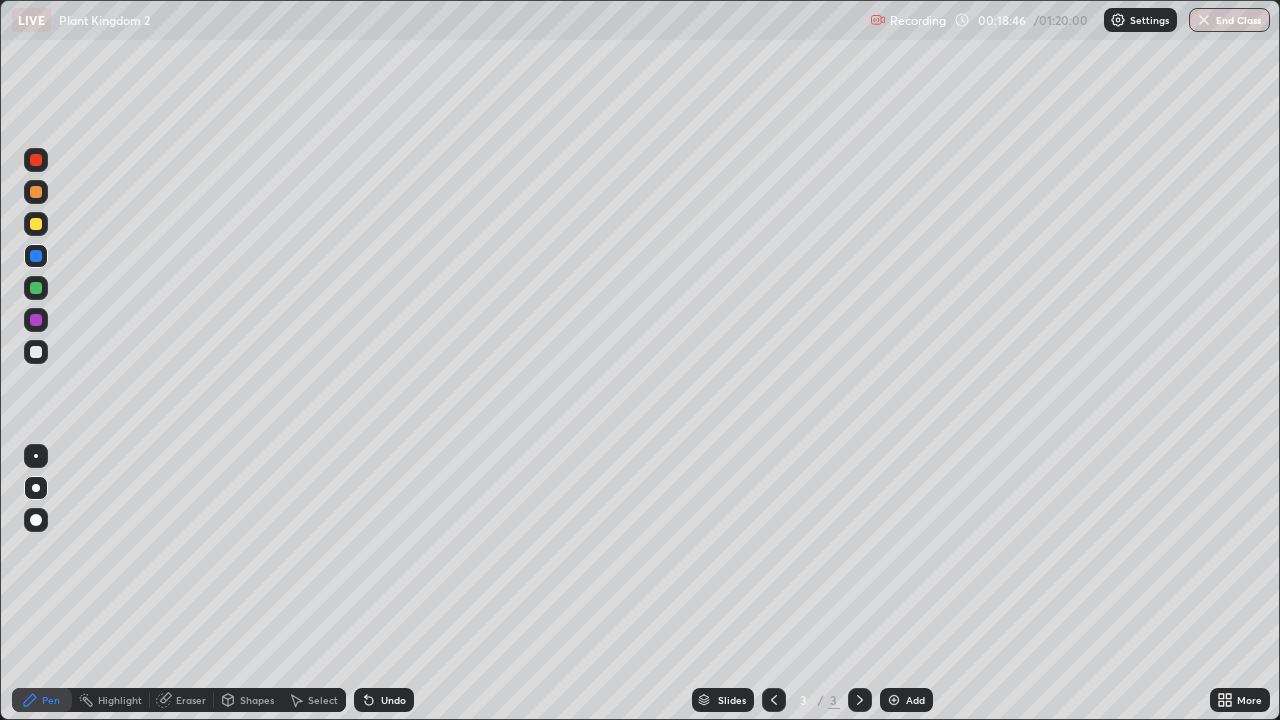 click on "Add" at bounding box center (906, 700) 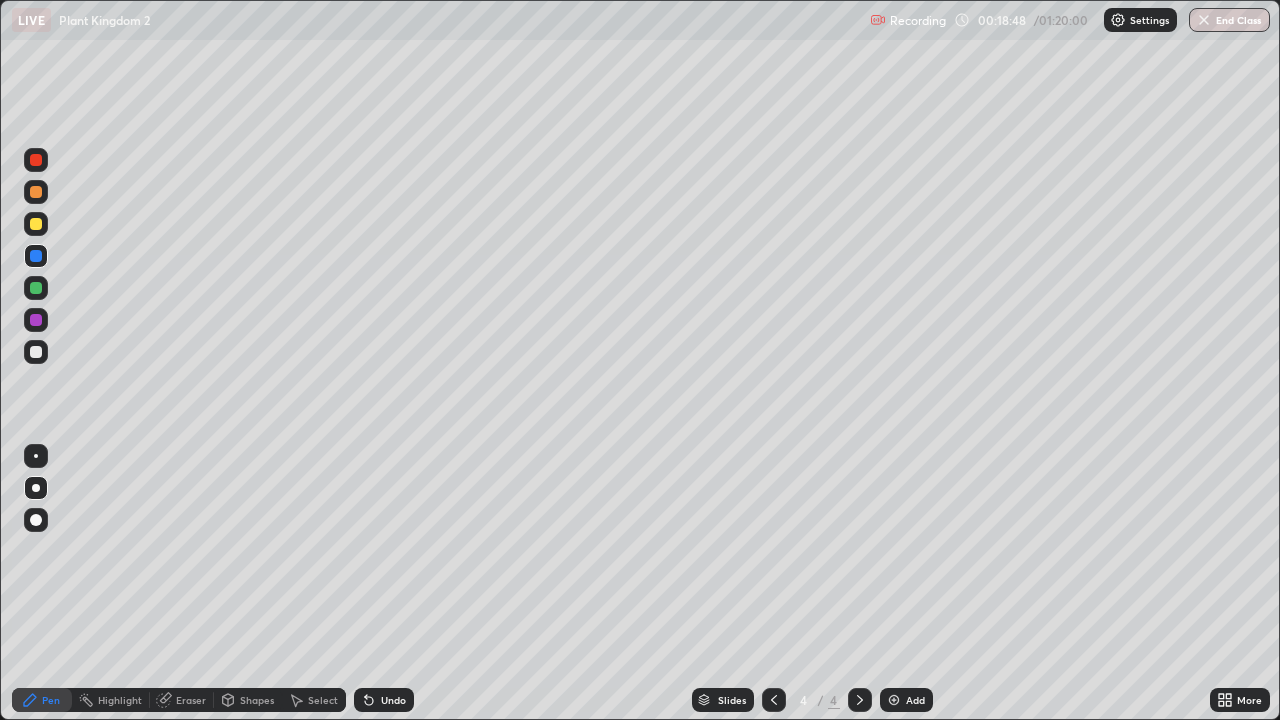 click at bounding box center [36, 352] 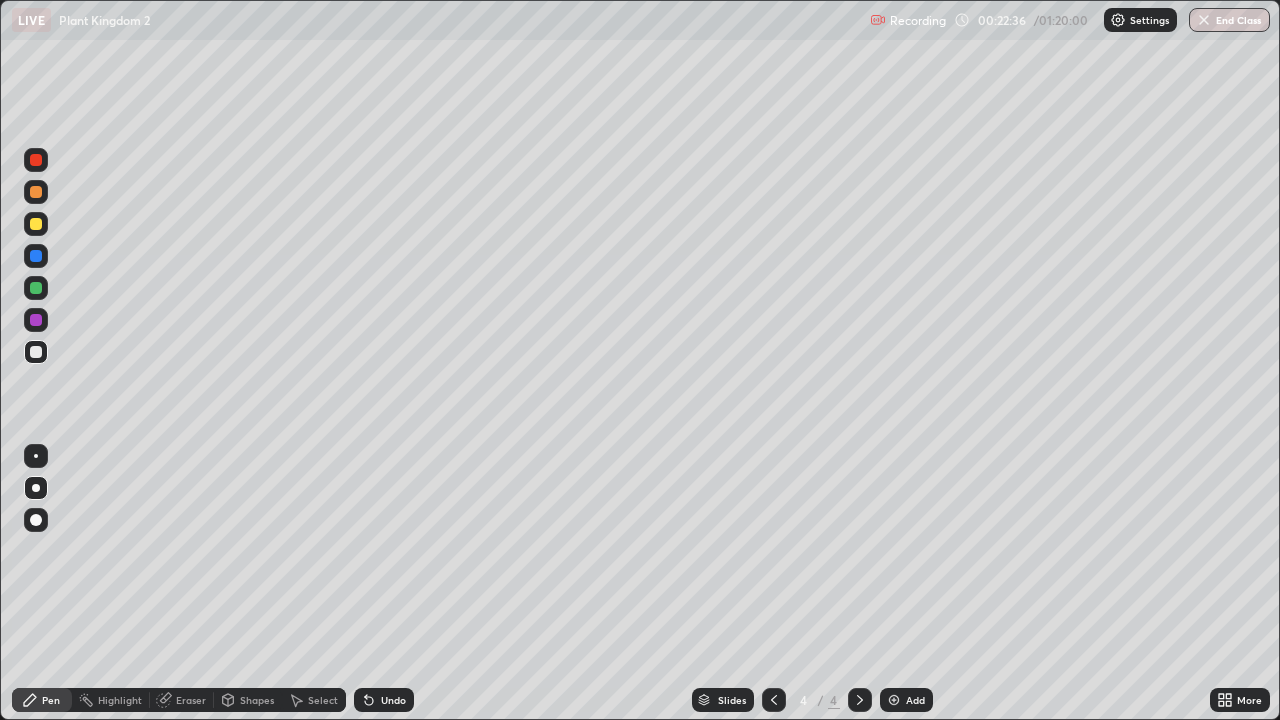 click on "Undo" at bounding box center (384, 700) 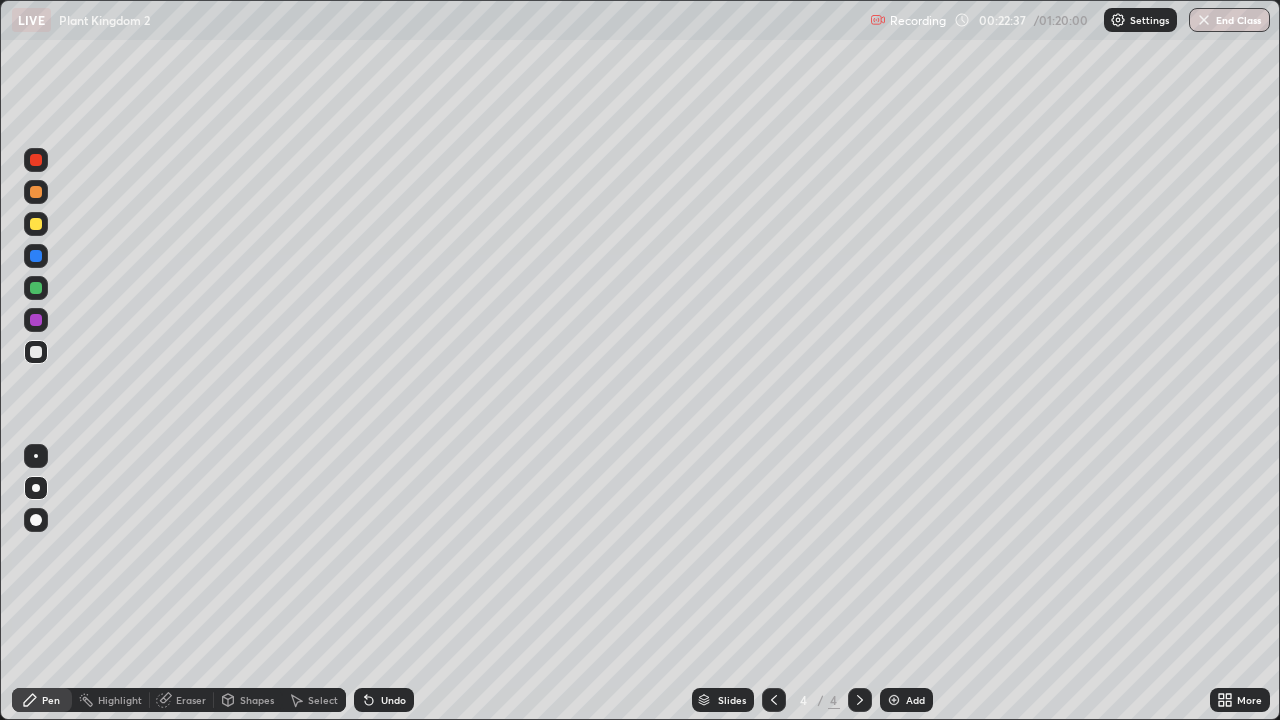 click on "Undo" at bounding box center (384, 700) 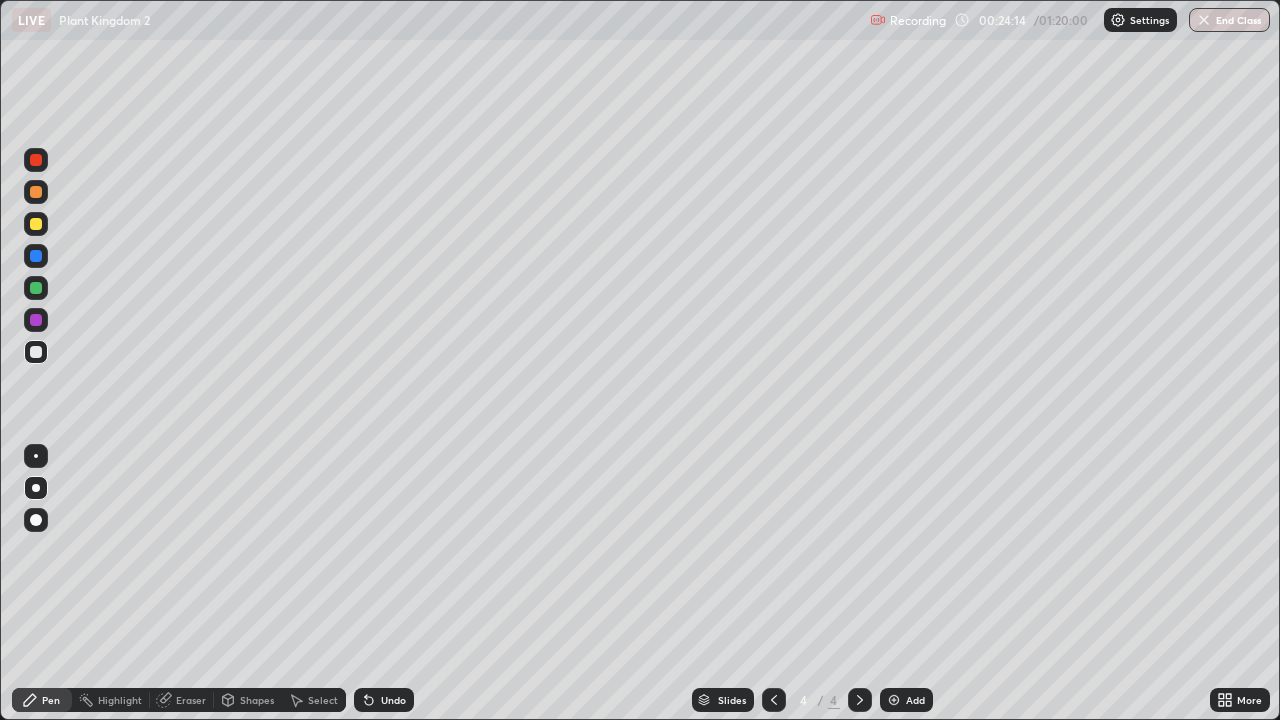 click on "Select" at bounding box center [323, 700] 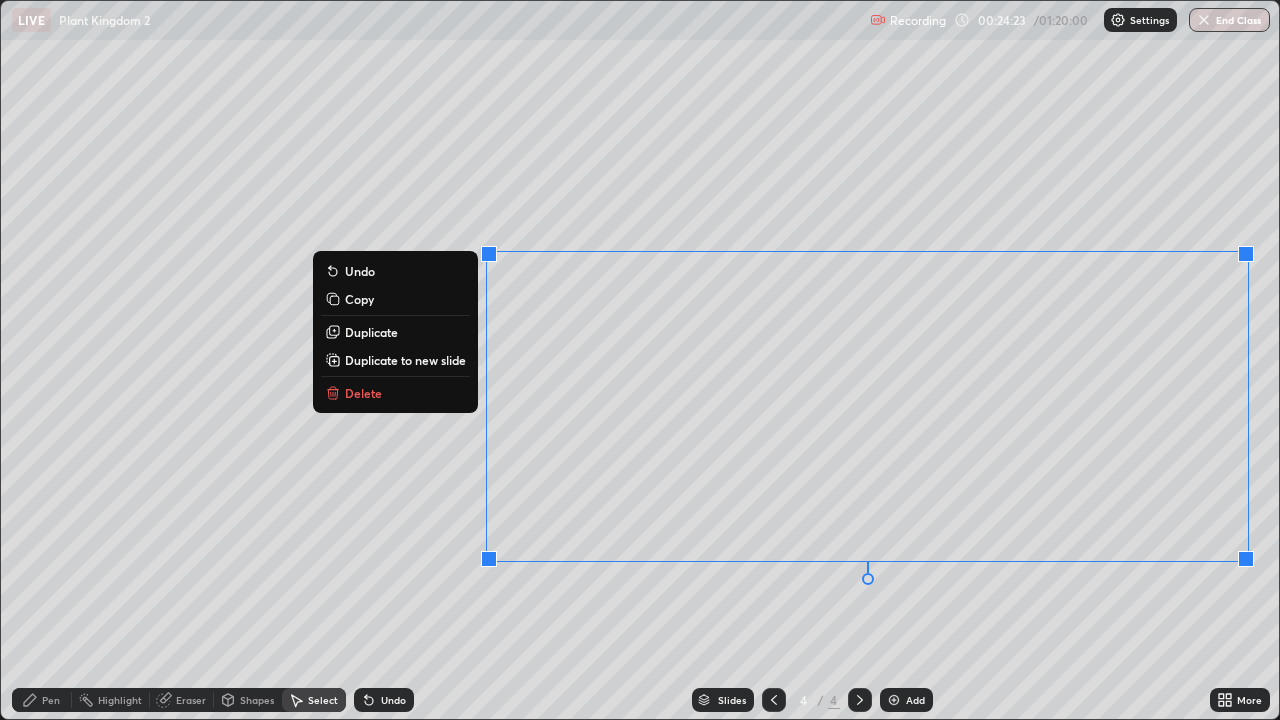 click on "0 ° Undo Copy Duplicate Duplicate to new slide Delete" at bounding box center (640, 360) 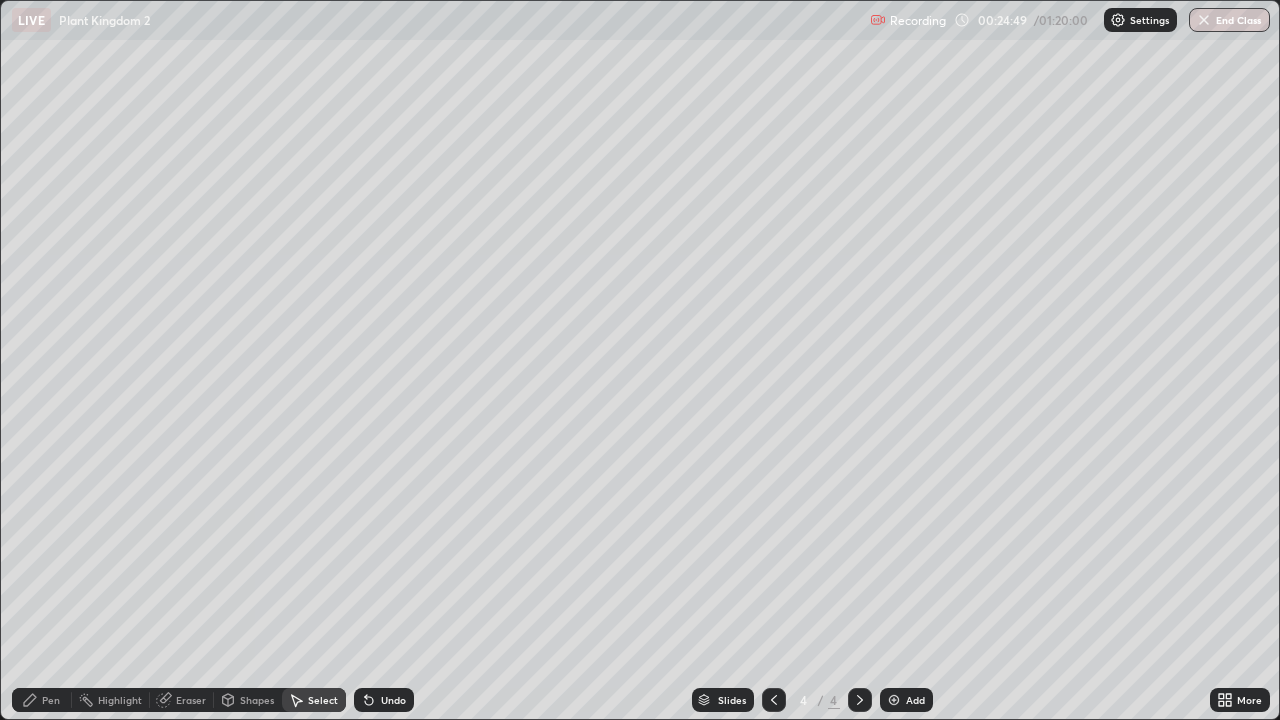 click on "Pen" at bounding box center (51, 700) 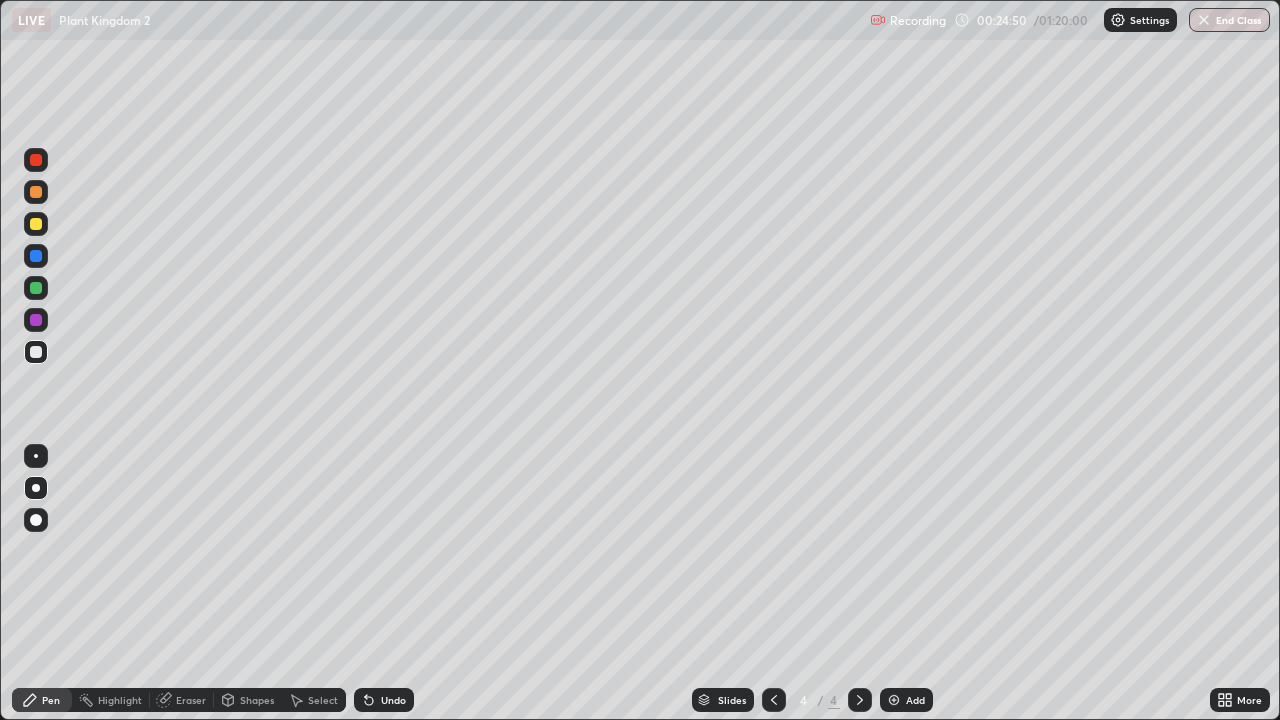 click at bounding box center (36, 320) 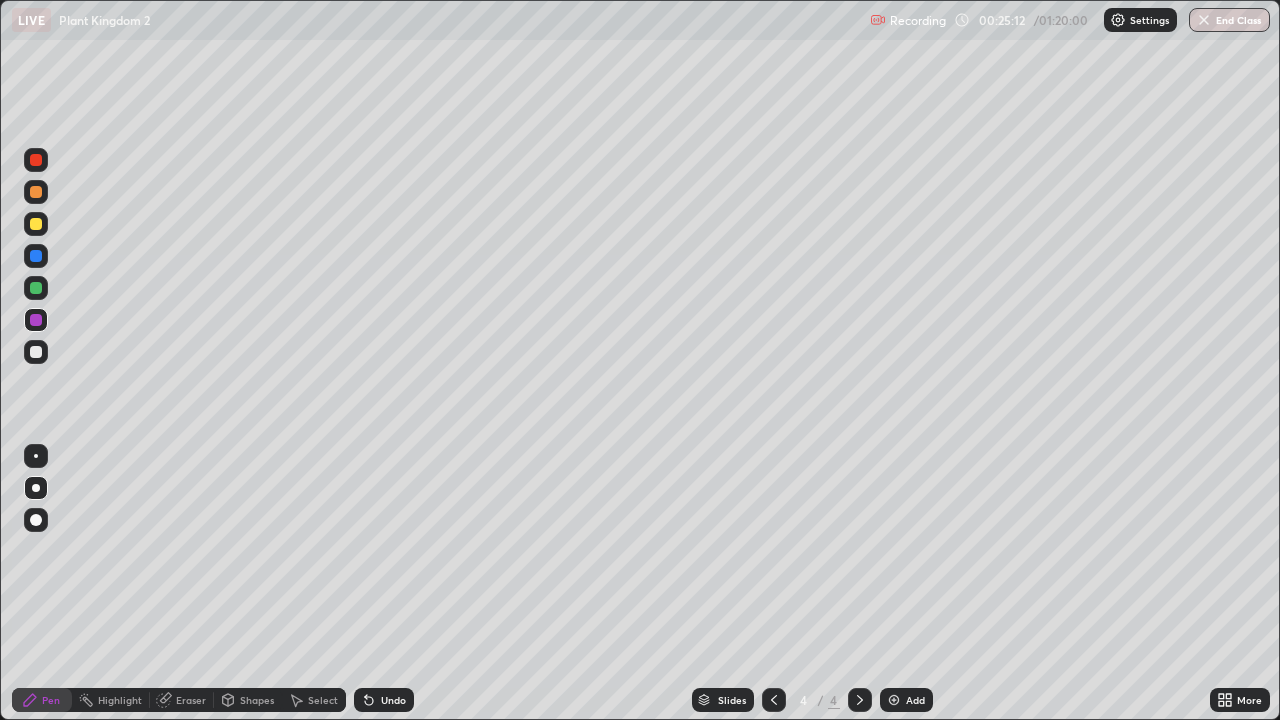 click on "Select" at bounding box center (323, 700) 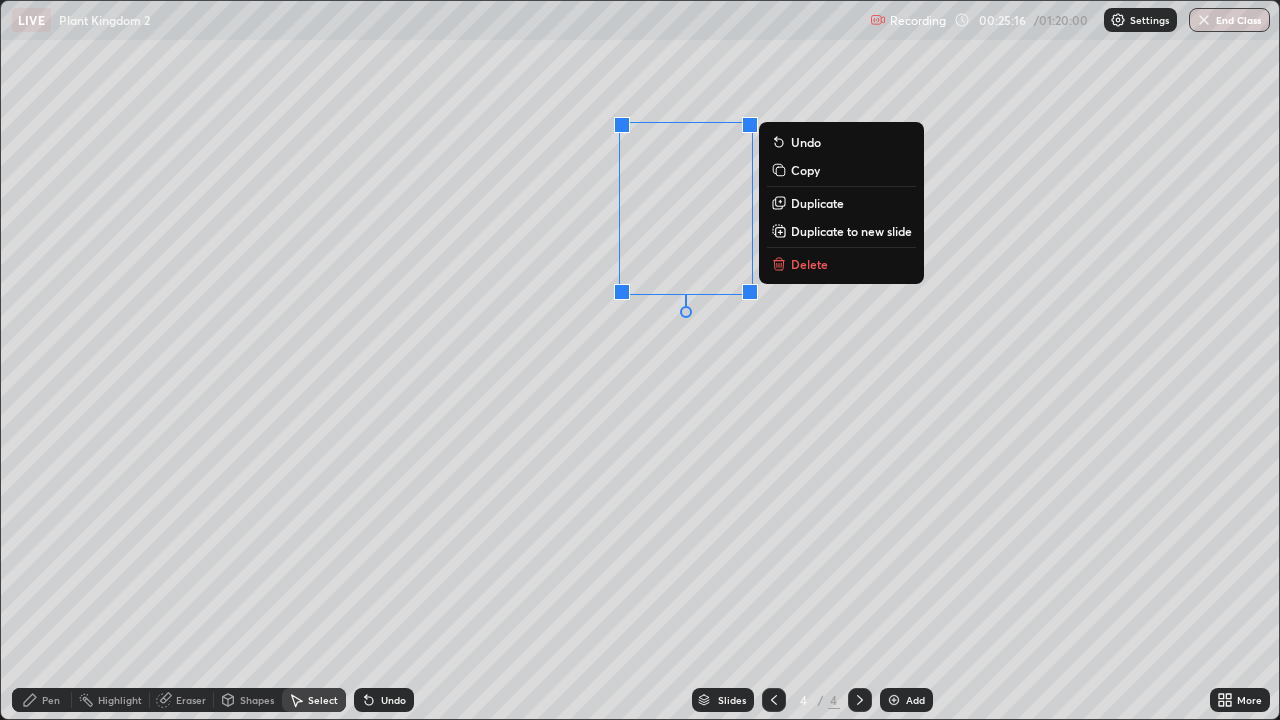 click on "0 ° Undo Copy Duplicate Duplicate to new slide Delete" at bounding box center (640, 360) 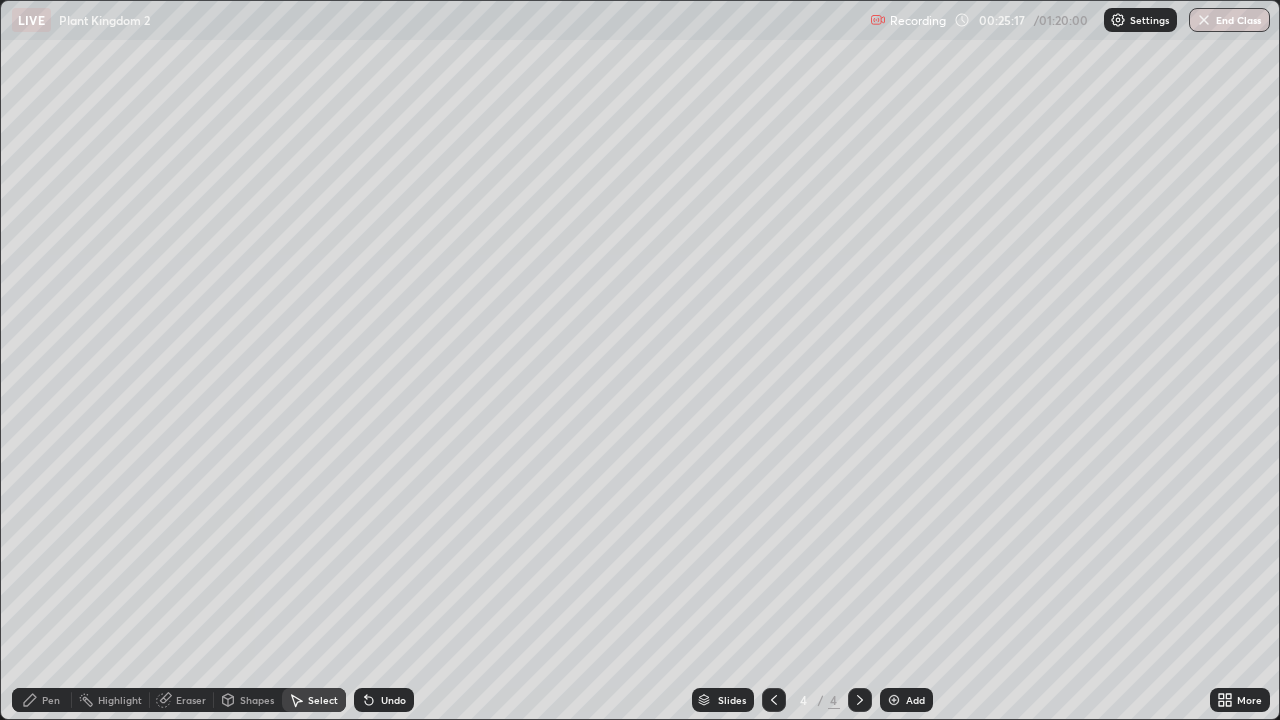click on "Pen" at bounding box center [51, 700] 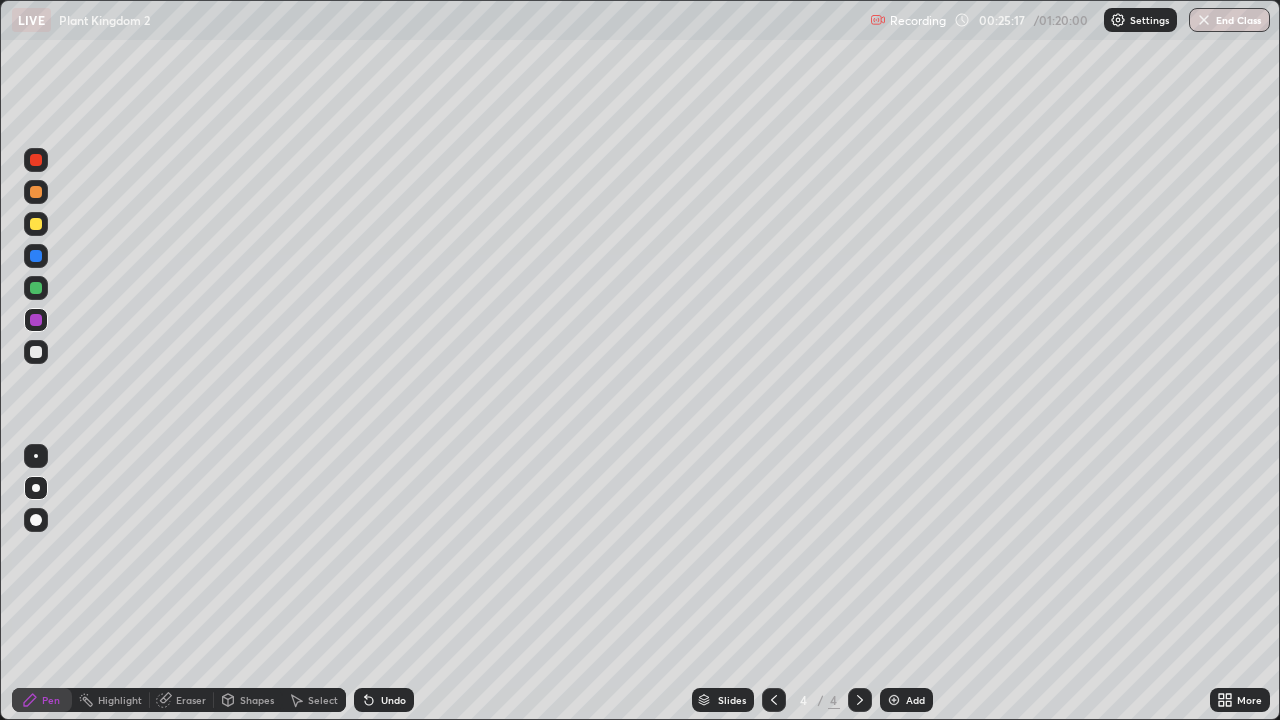 click at bounding box center [36, 352] 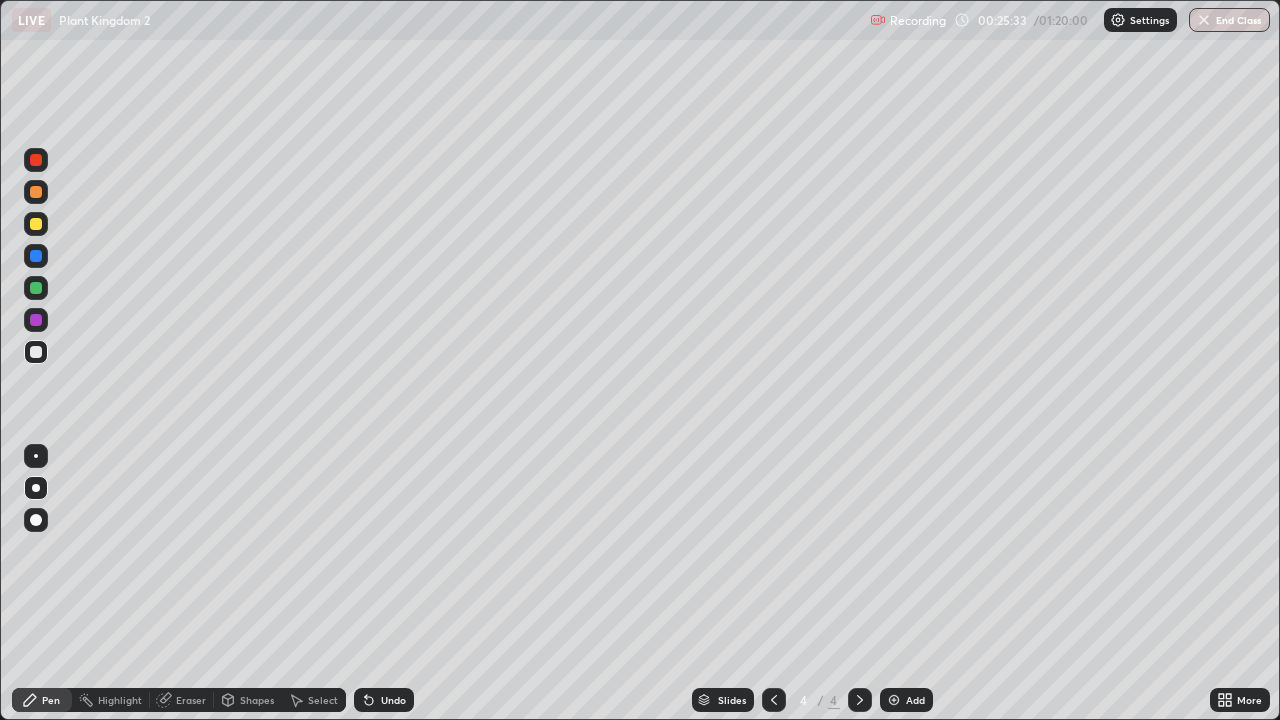 click on "Select" at bounding box center [314, 700] 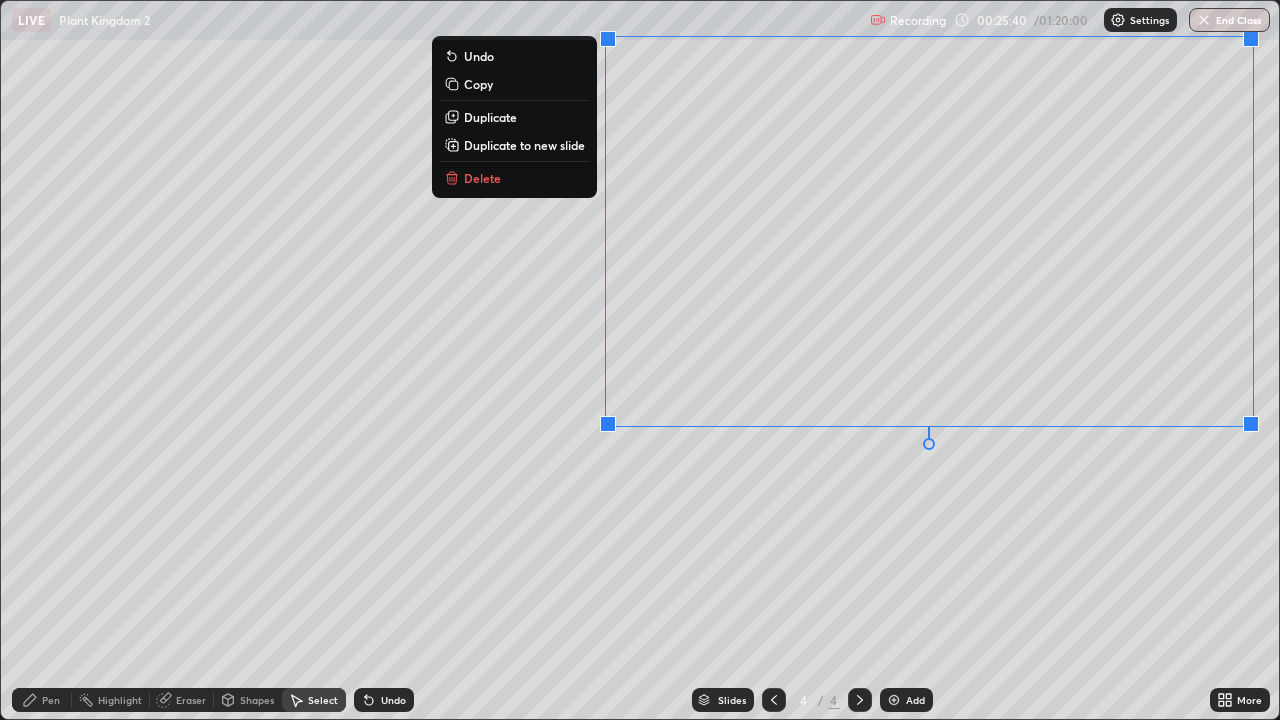 click on "0 ° Undo Copy Duplicate Duplicate to new slide Delete" at bounding box center (640, 360) 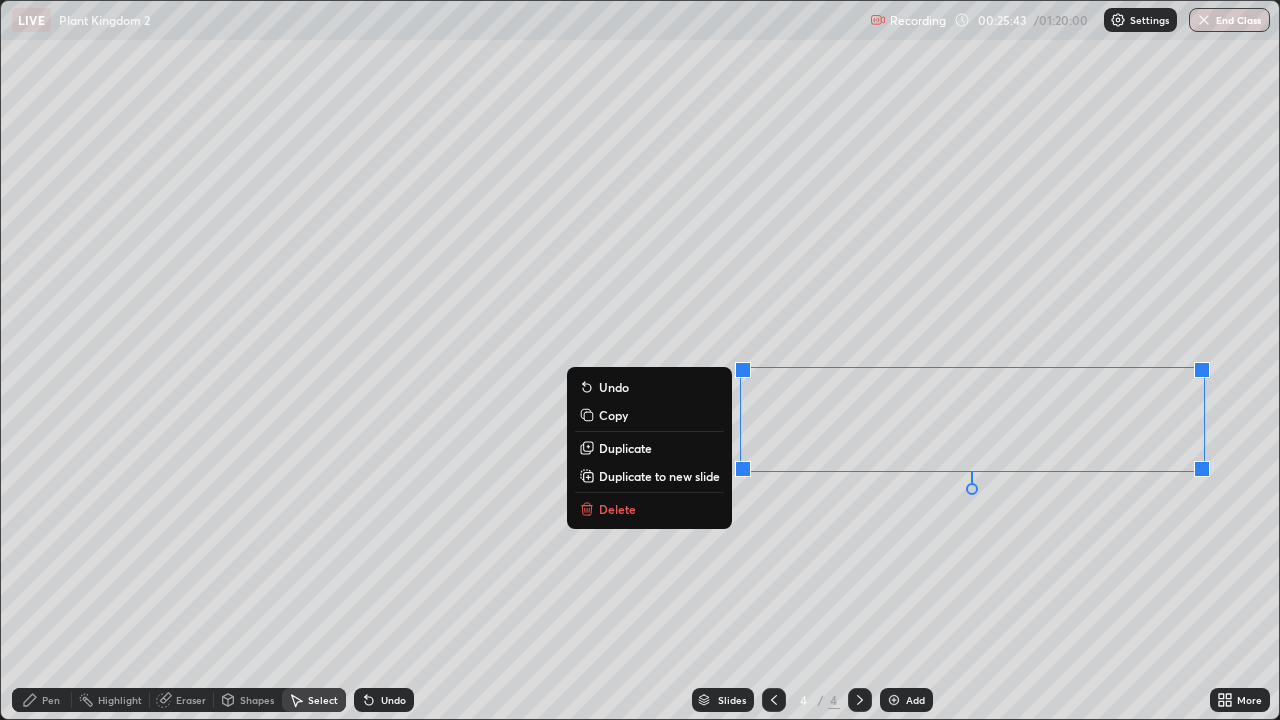 click on "0 ° Undo Copy Duplicate Duplicate to new slide Delete" at bounding box center (640, 360) 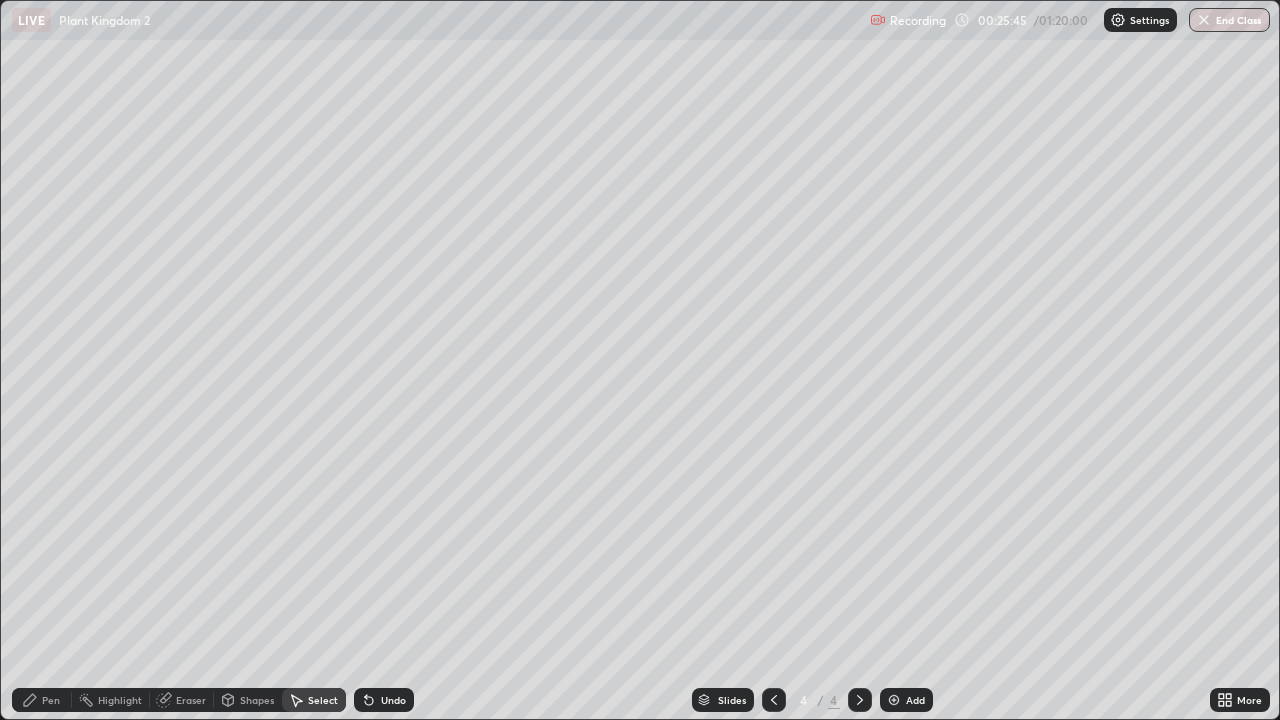 click on "Pen" at bounding box center [51, 700] 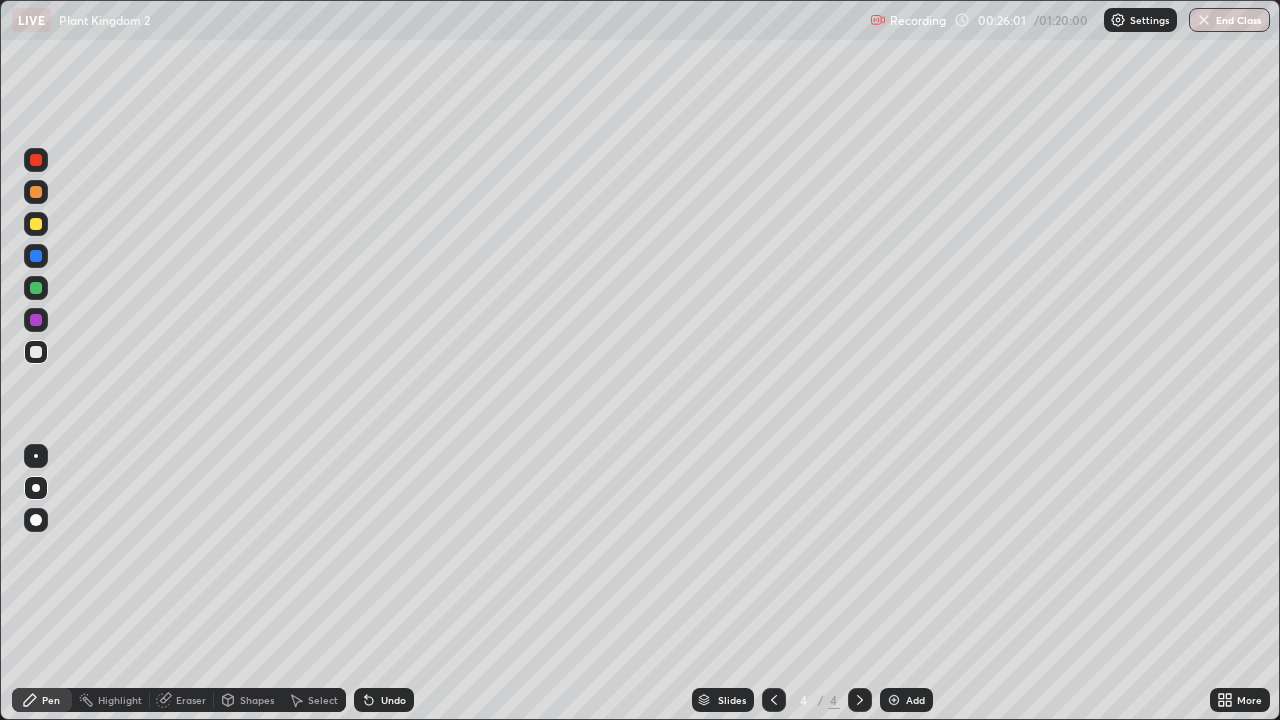 click on "Select" at bounding box center [323, 700] 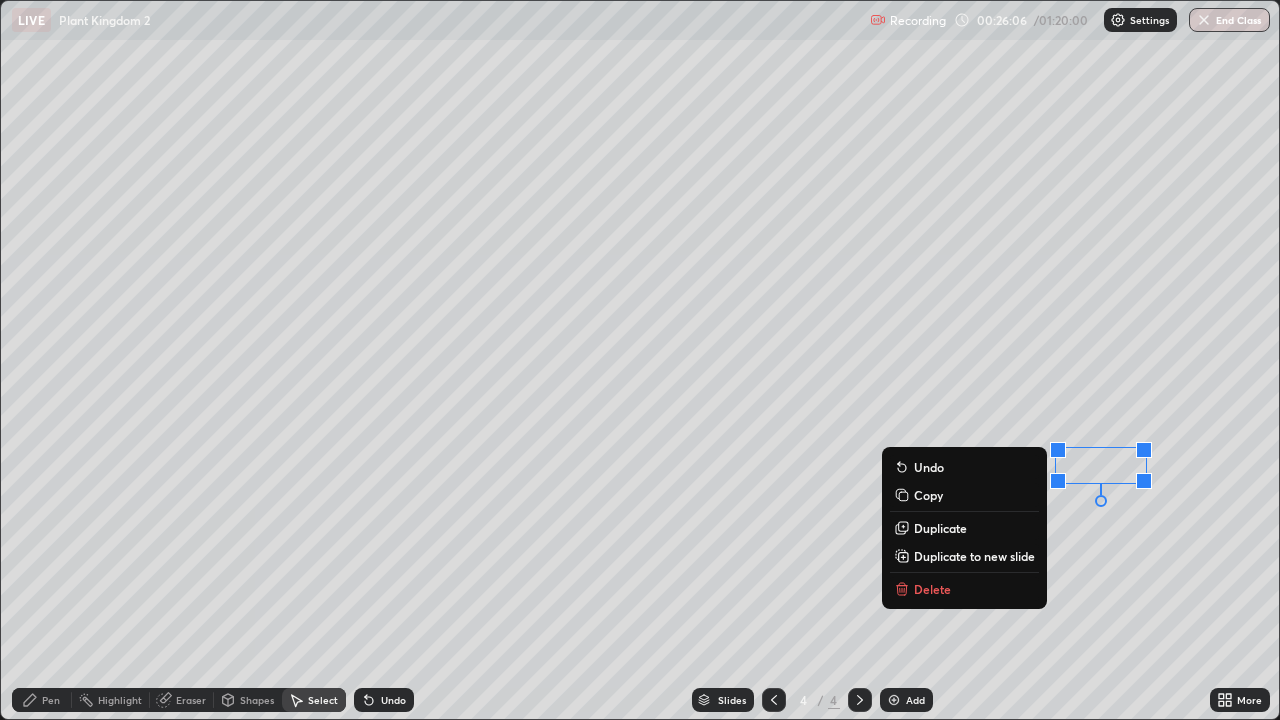 click on "0 ° Undo Copy Duplicate Duplicate to new slide Delete" at bounding box center [640, 360] 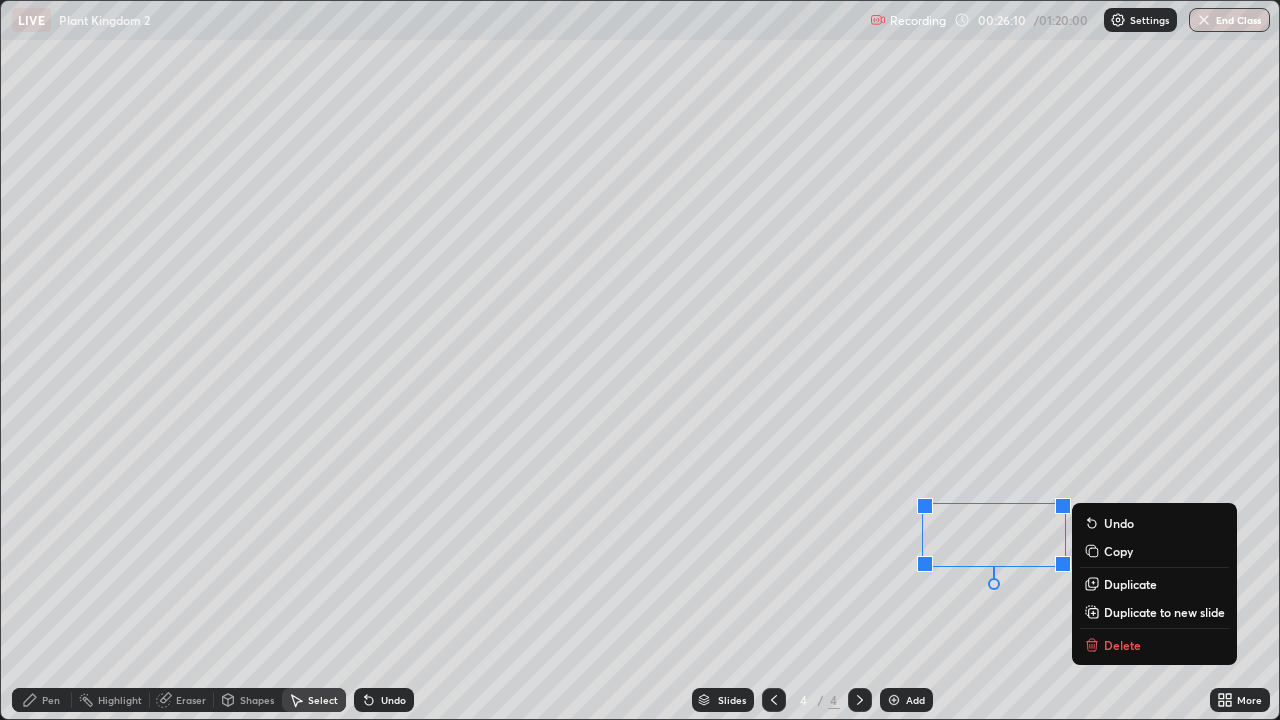 click on "0 ° Undo Copy Duplicate Duplicate to new slide Delete" at bounding box center (640, 360) 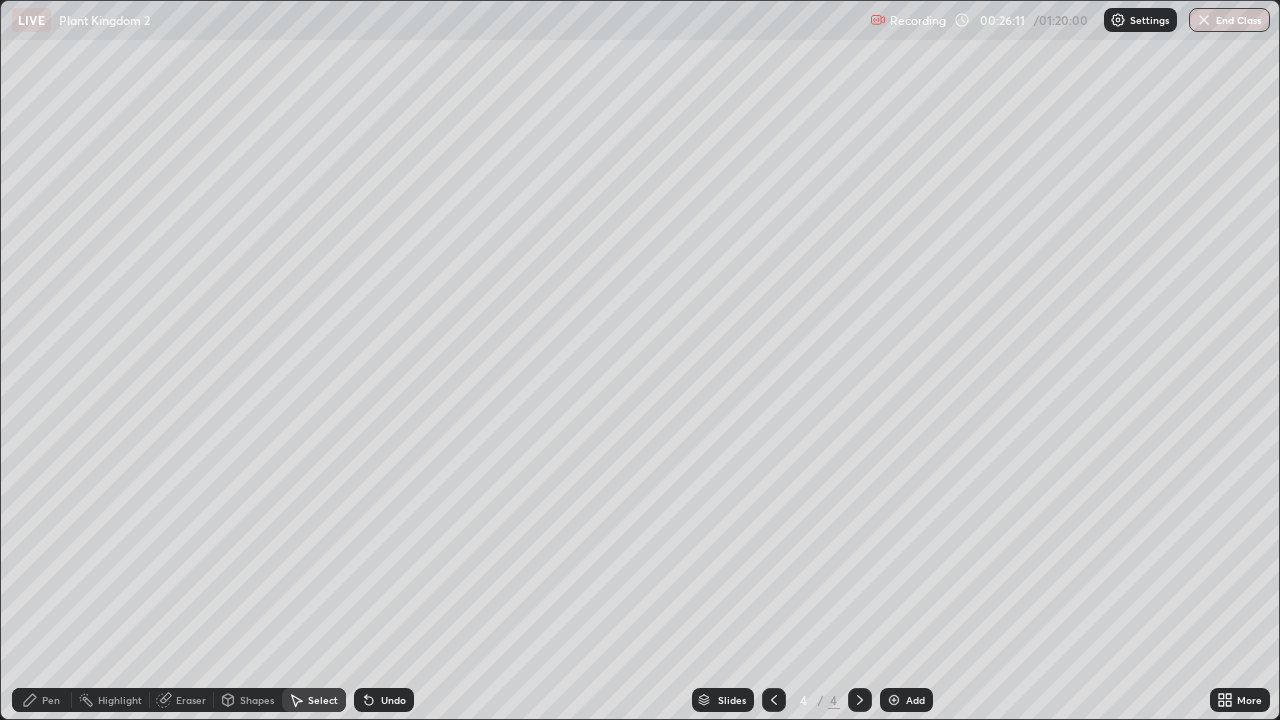 click on "Pen" at bounding box center (42, 700) 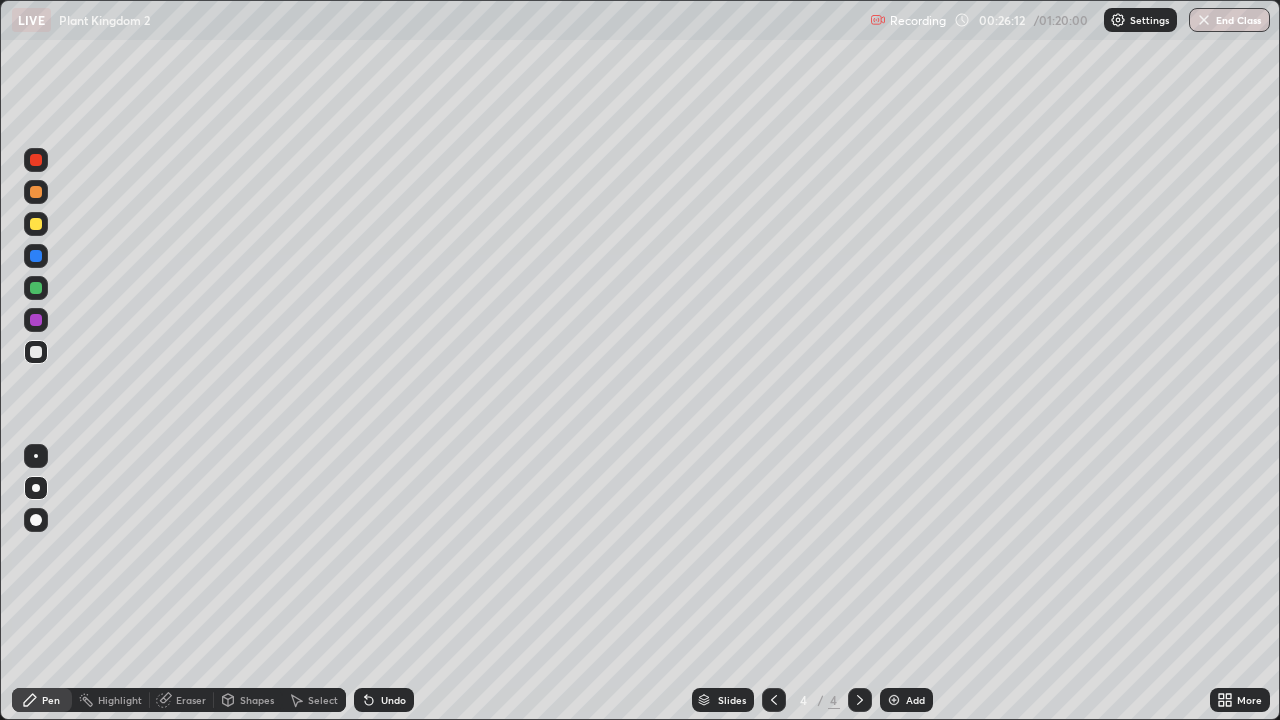 click on "Eraser" at bounding box center (191, 700) 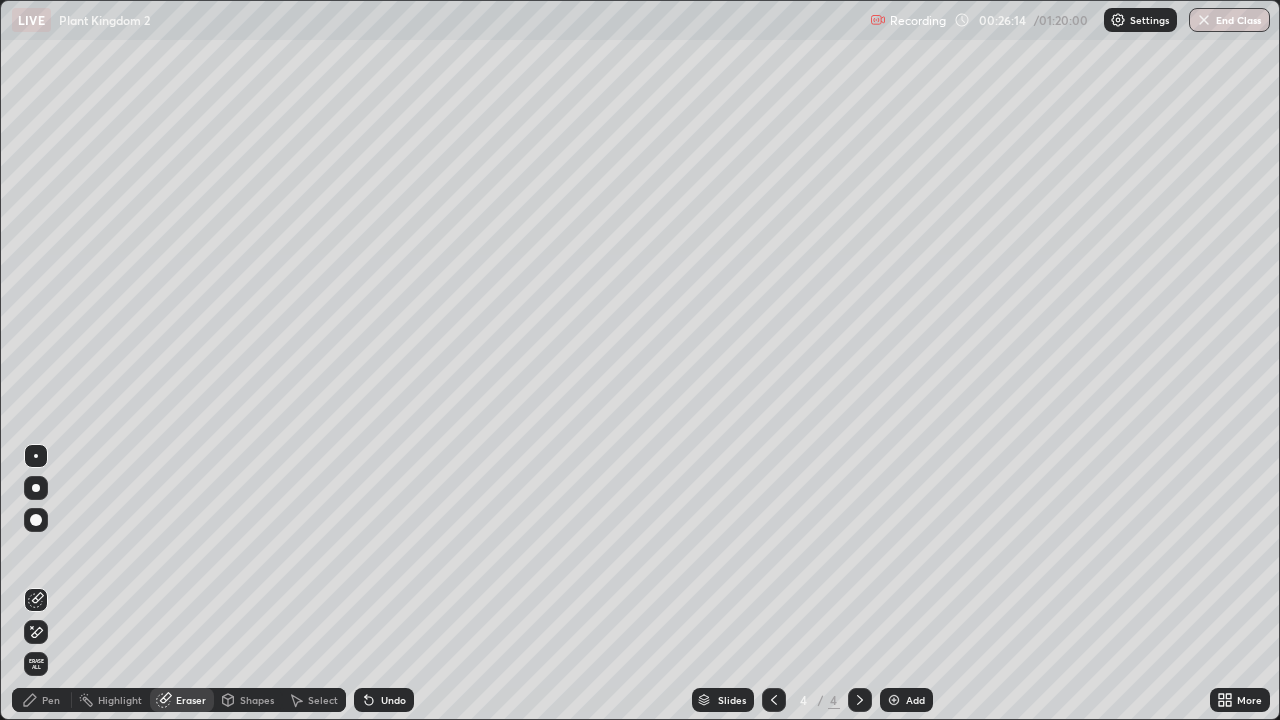click on "Pen" at bounding box center [51, 700] 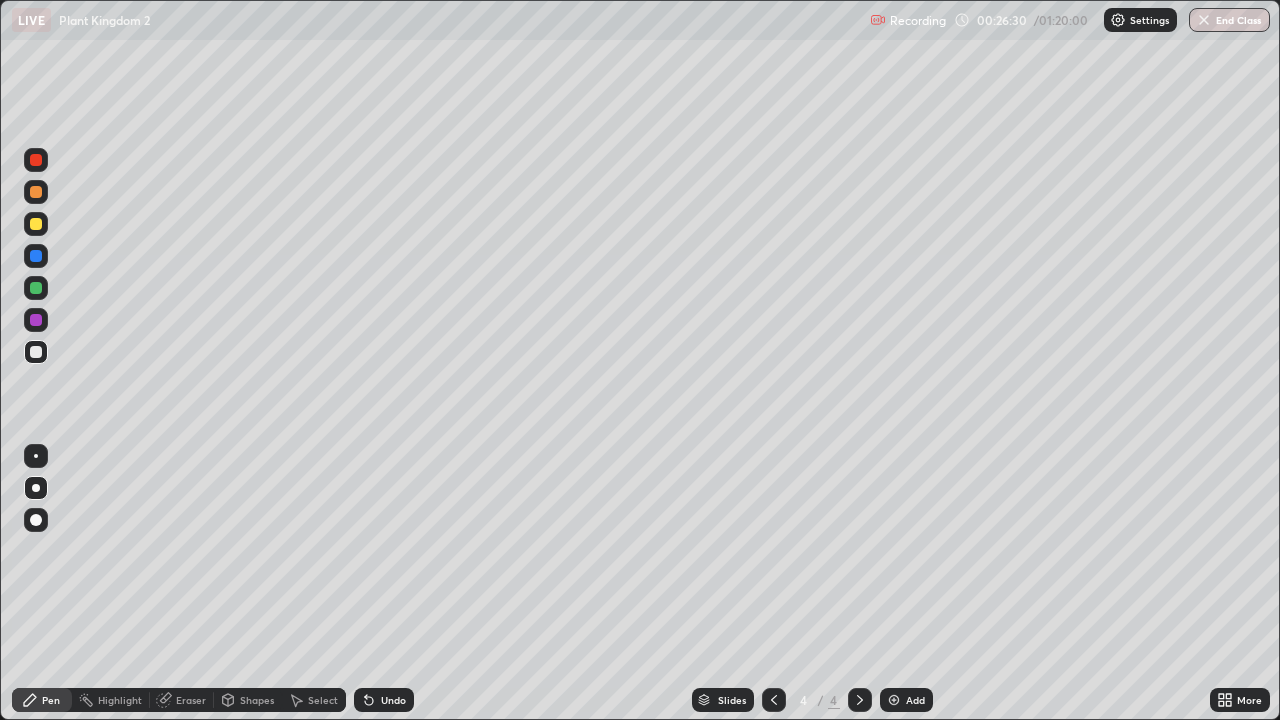 click on "Pen" at bounding box center [51, 700] 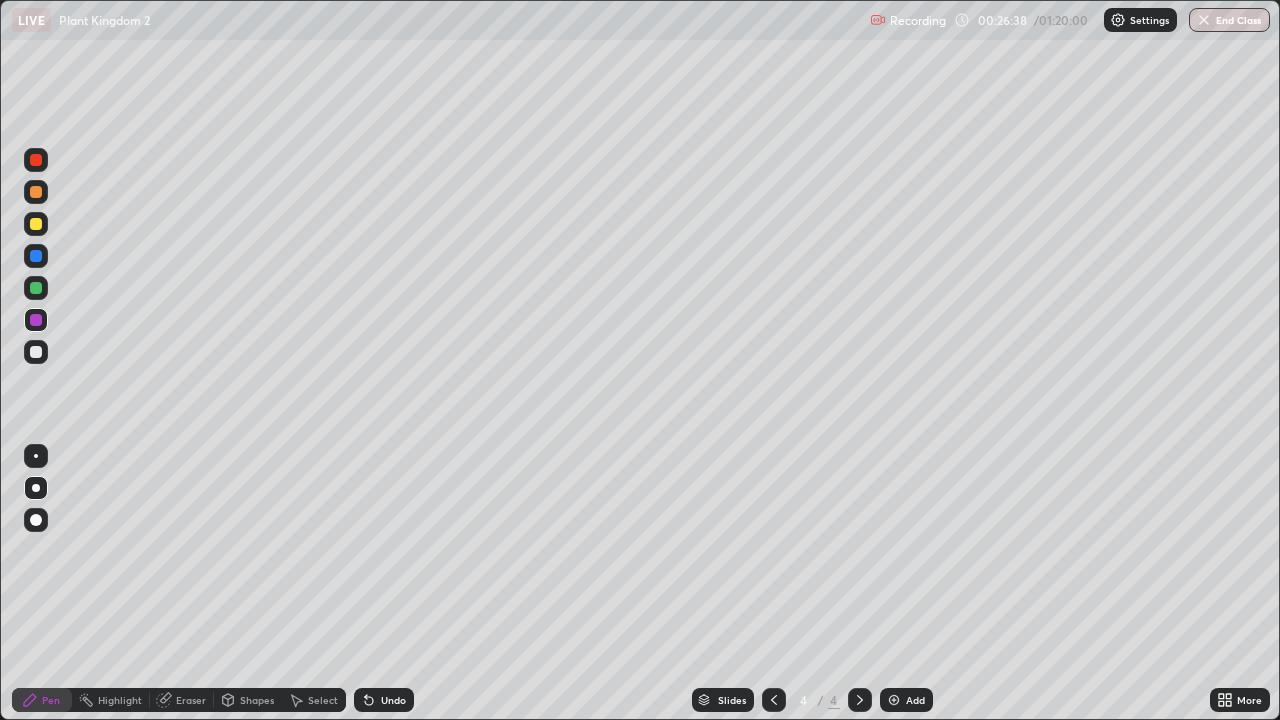 click at bounding box center [36, 288] 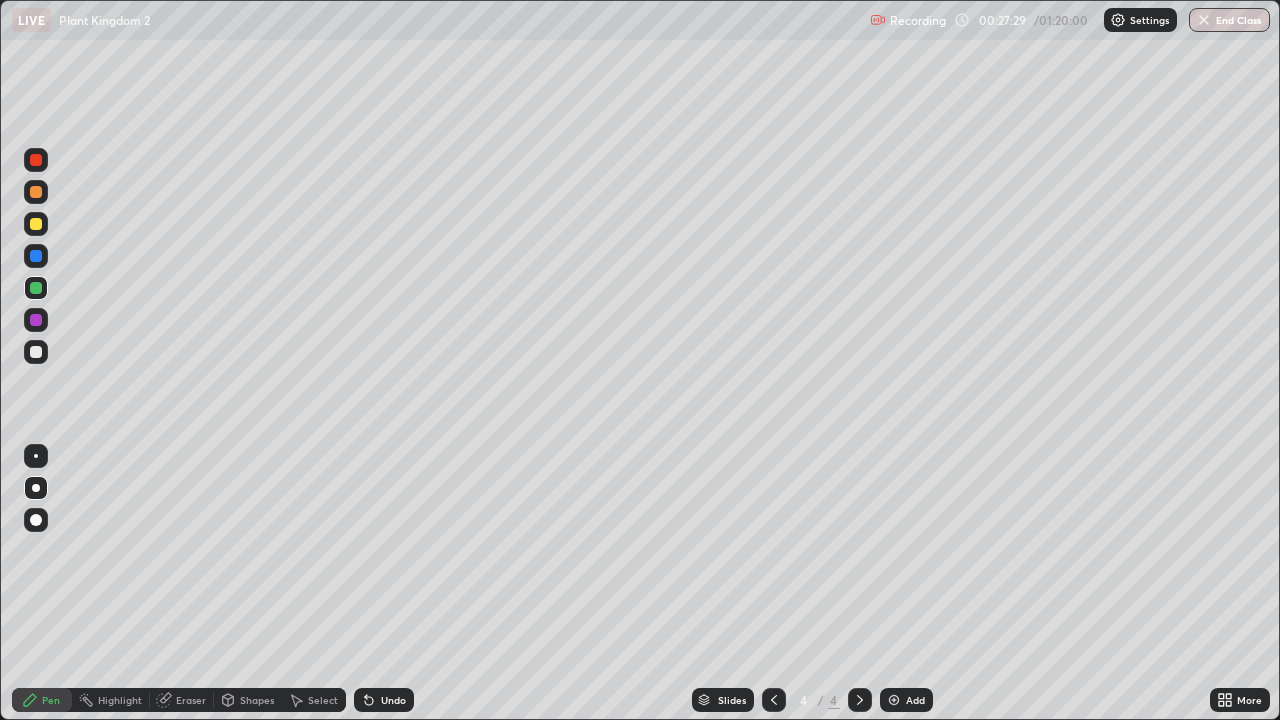 click on "Select" at bounding box center [323, 700] 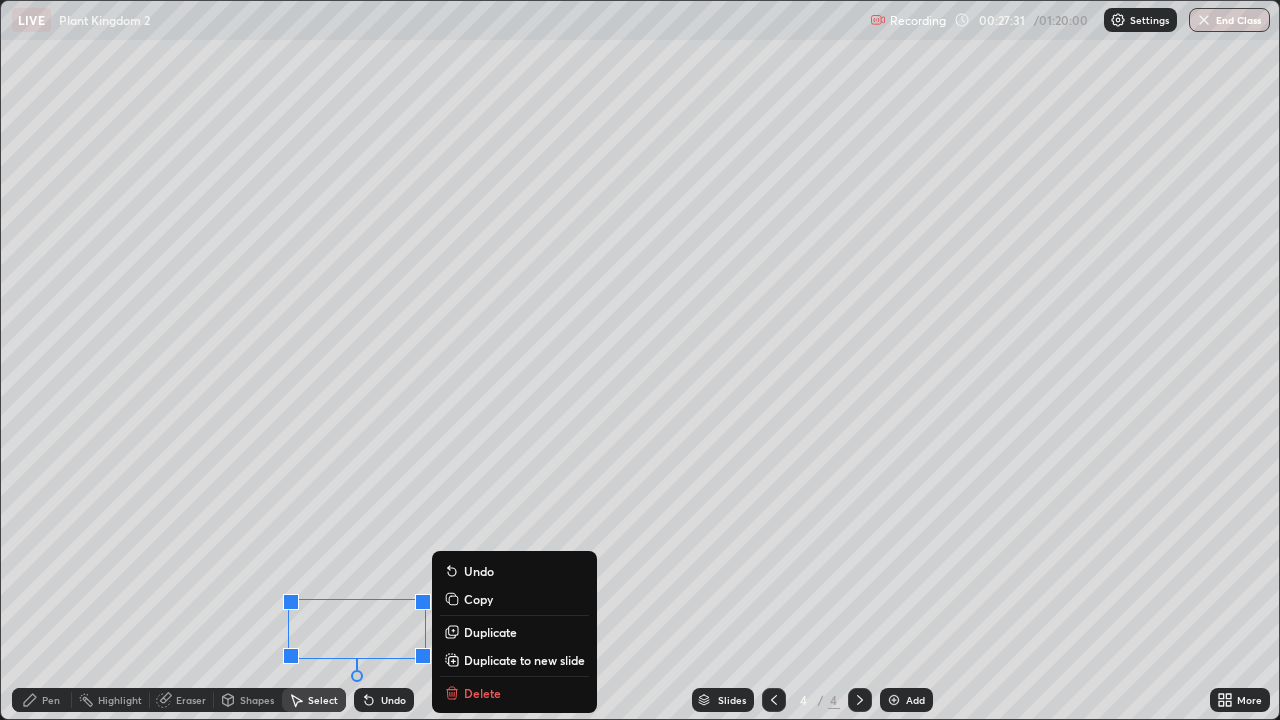click on "0 ° Undo Copy Duplicate Duplicate to new slide Delete" at bounding box center (640, 360) 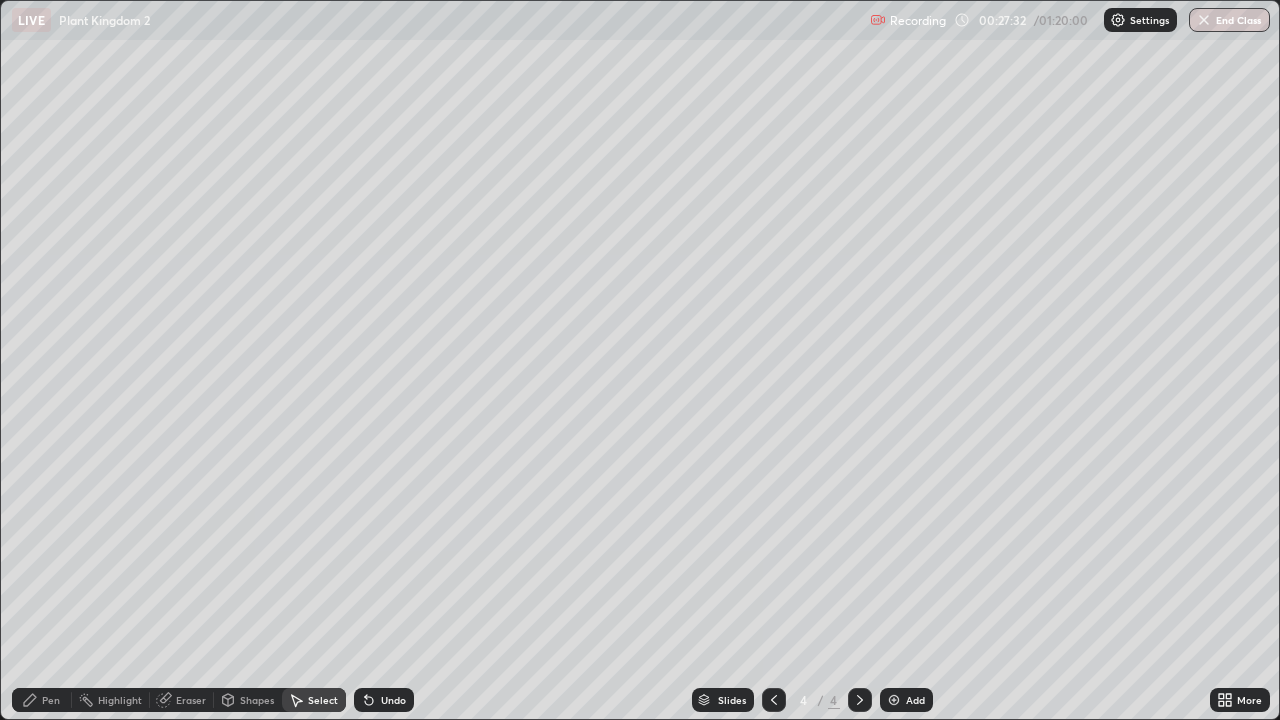 click 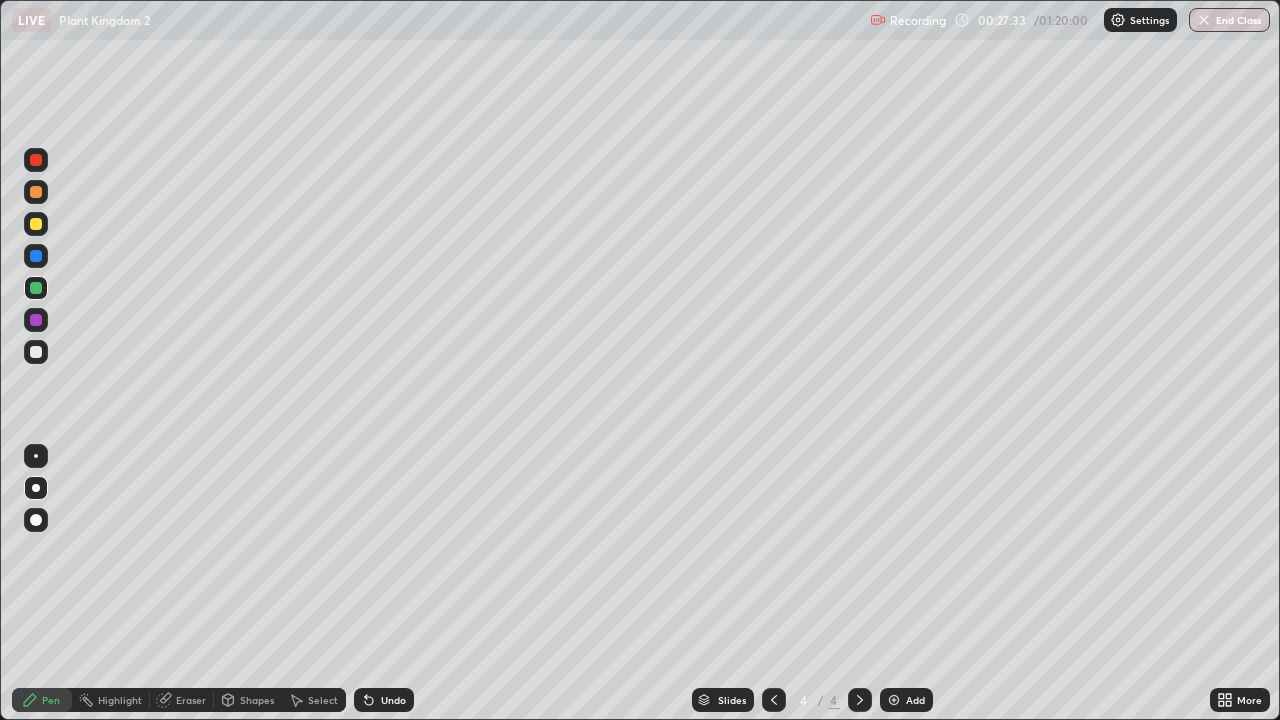 click at bounding box center [36, 224] 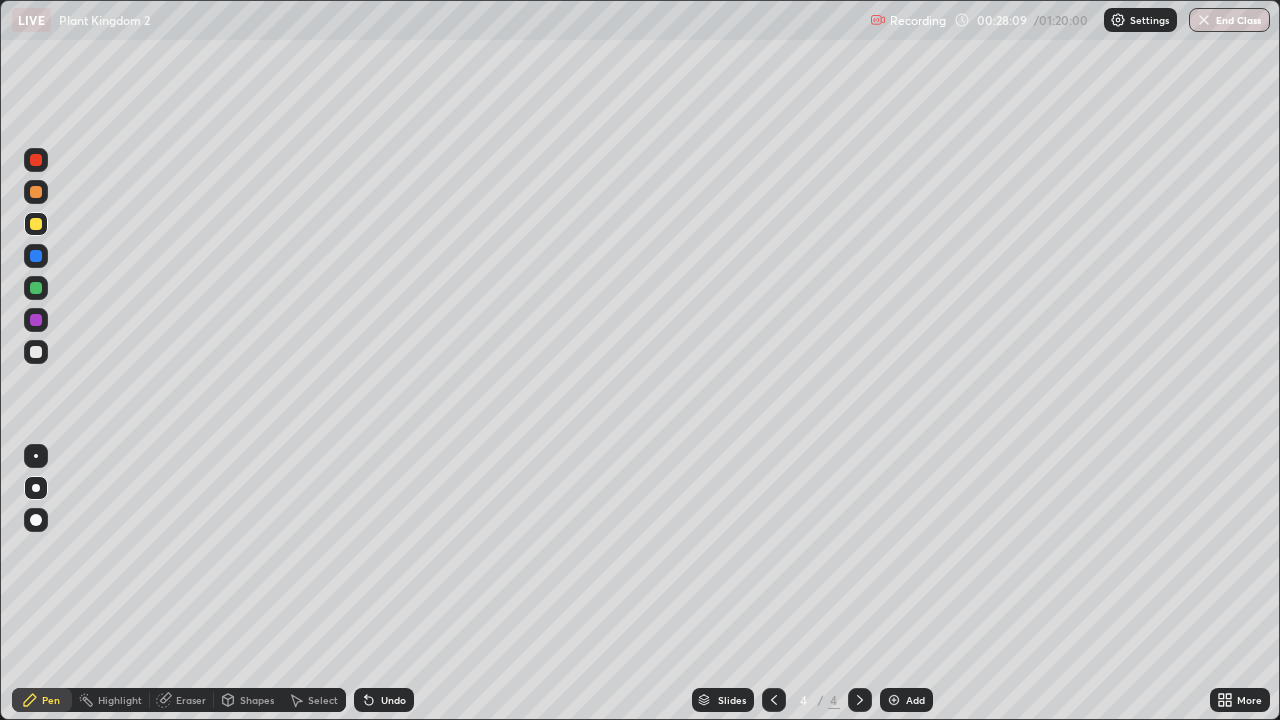 click at bounding box center [36, 288] 